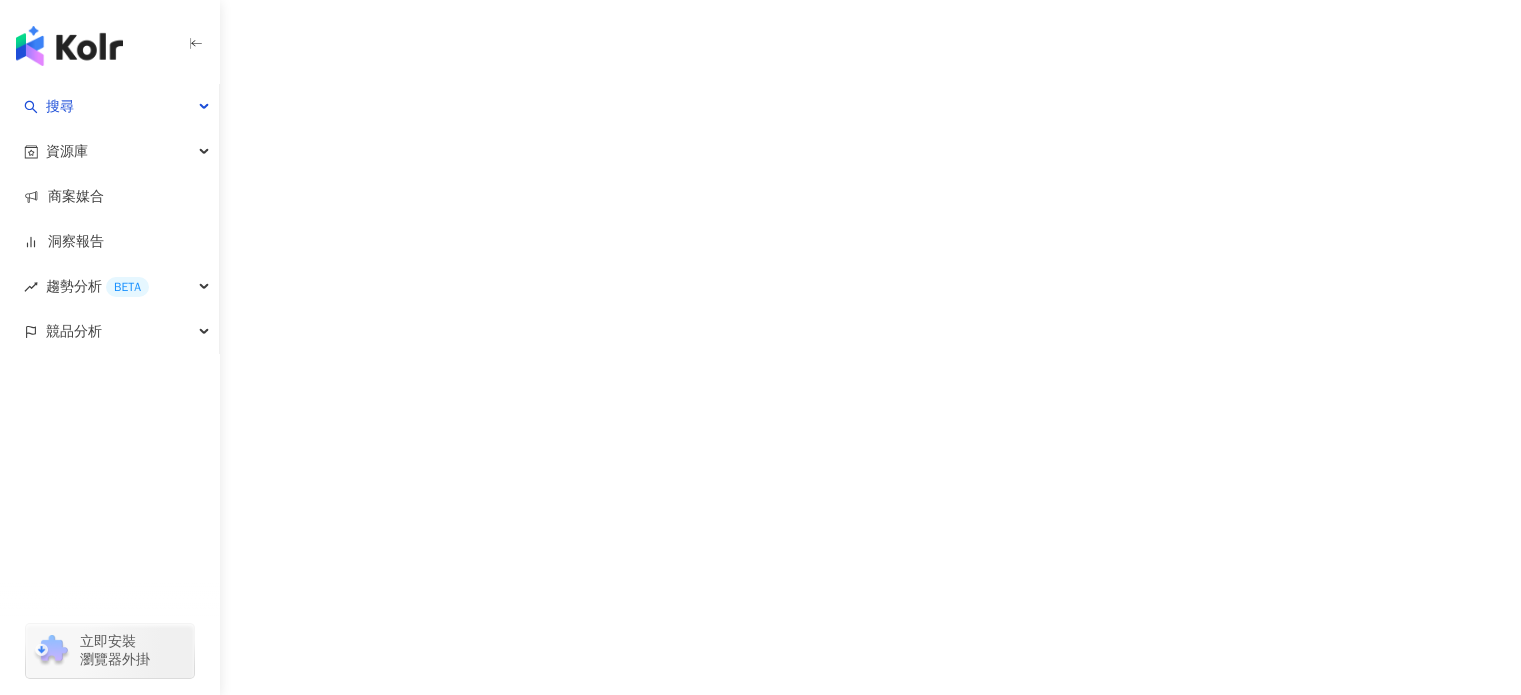 scroll, scrollTop: 0, scrollLeft: 0, axis: both 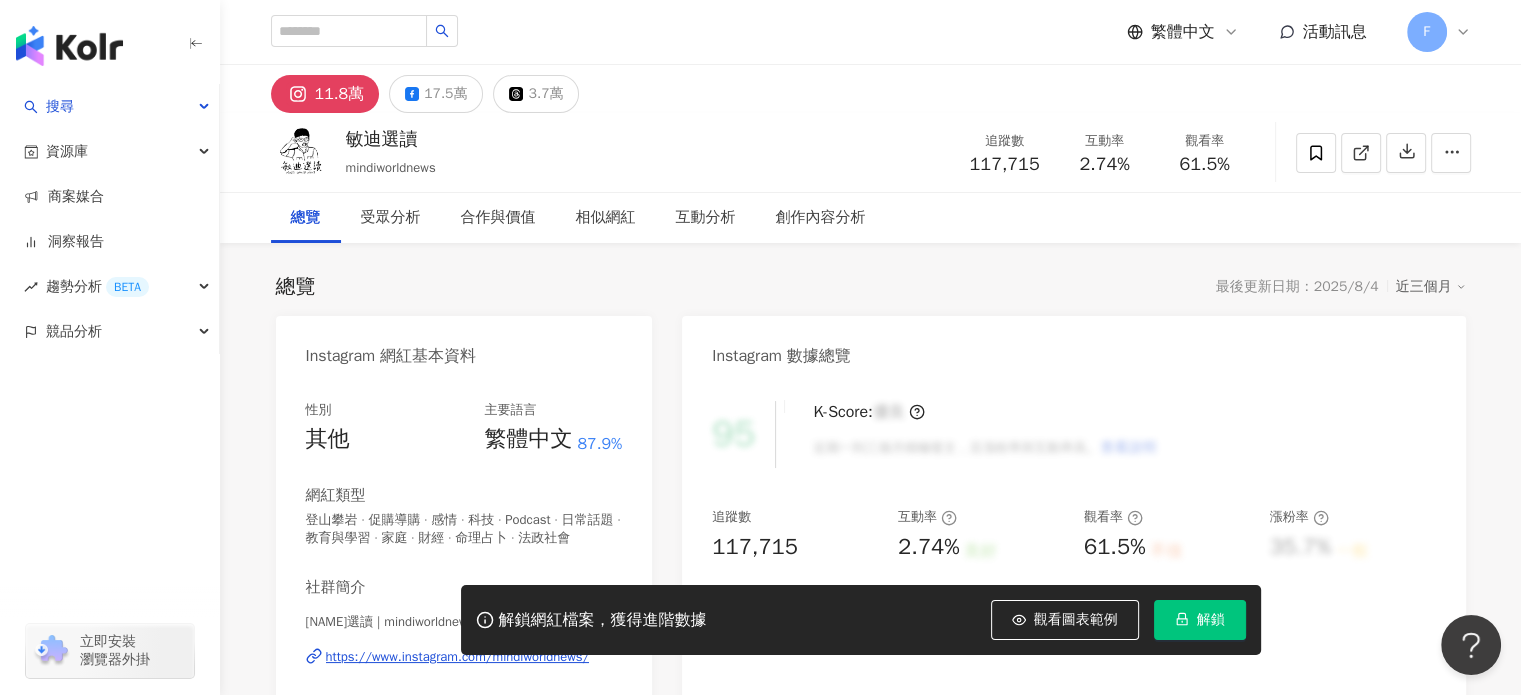 click on "總覽 最後更新日期：2025/8/4 近三個月" at bounding box center (871, 287) 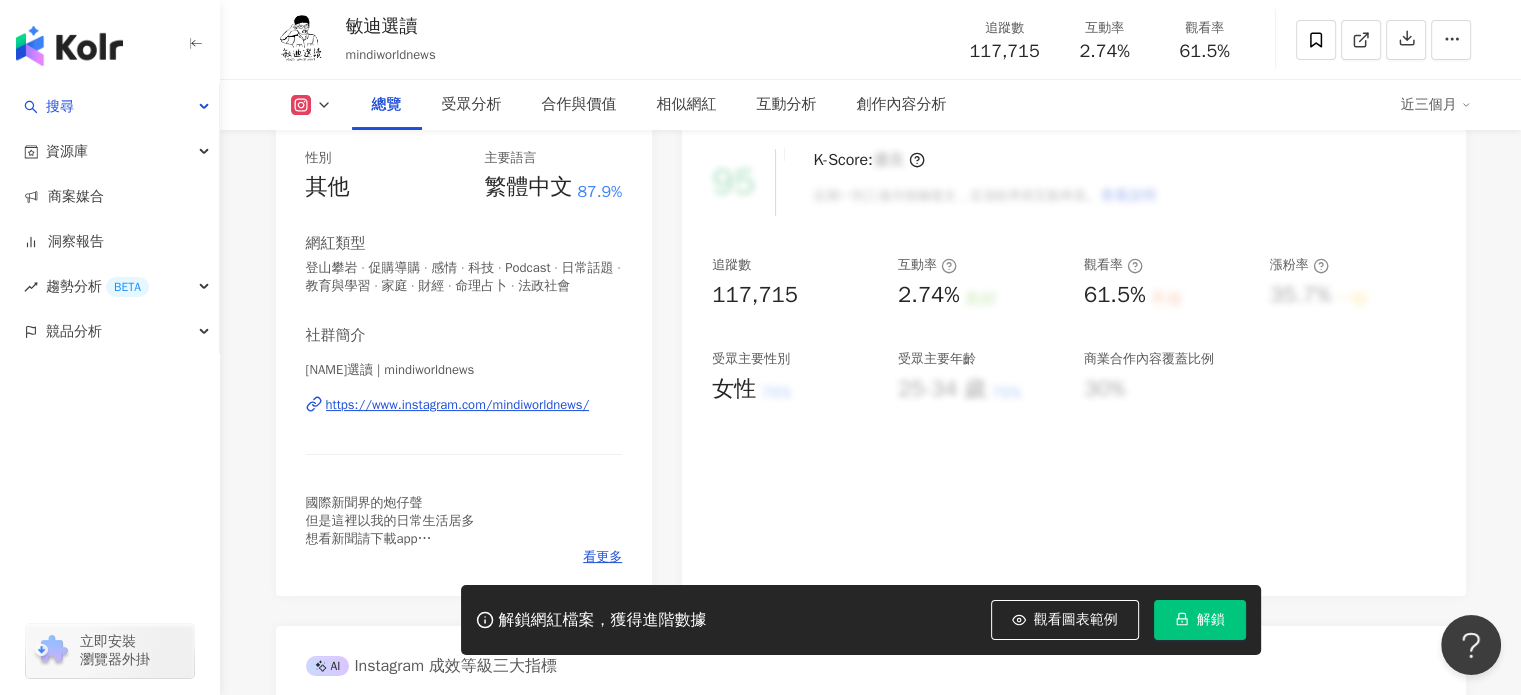 scroll, scrollTop: 300, scrollLeft: 0, axis: vertical 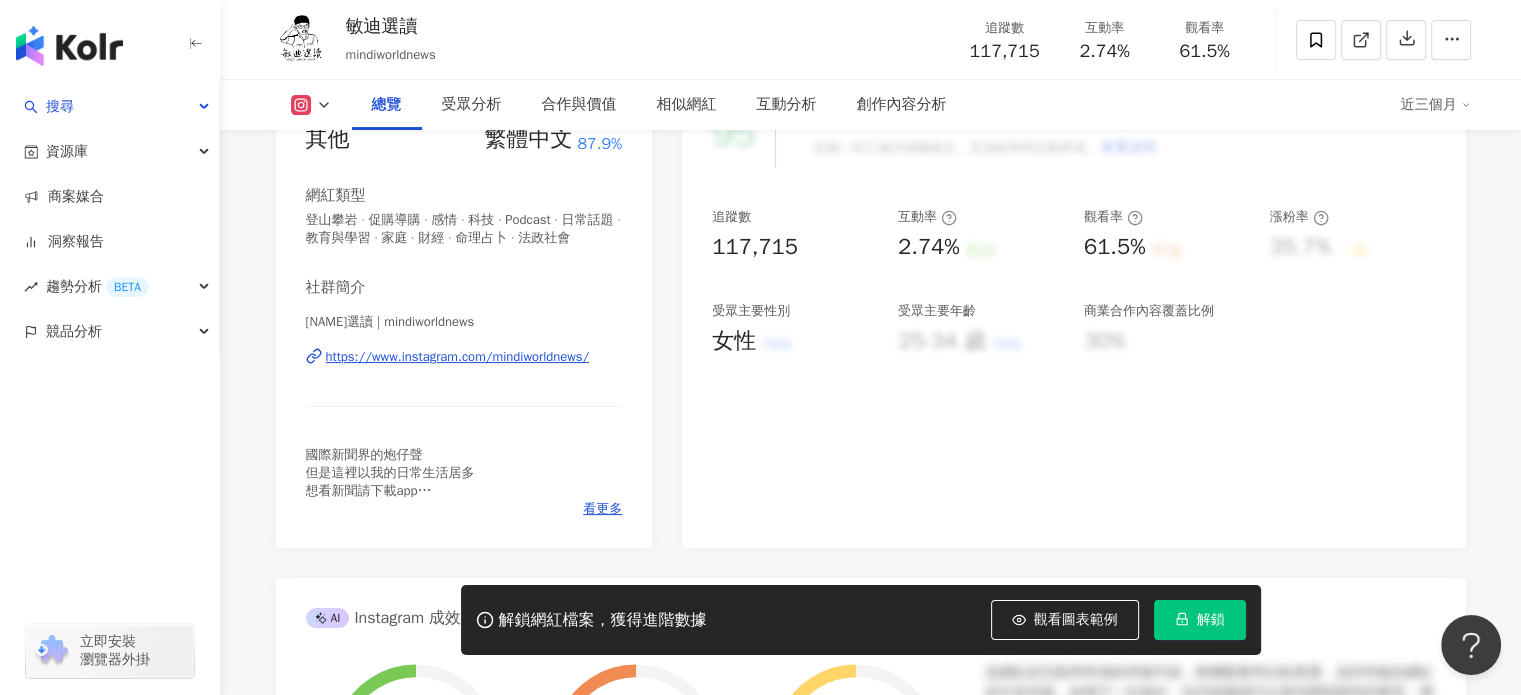 click on "https://www.instagram.com/mindiworldnews/" at bounding box center [458, 357] 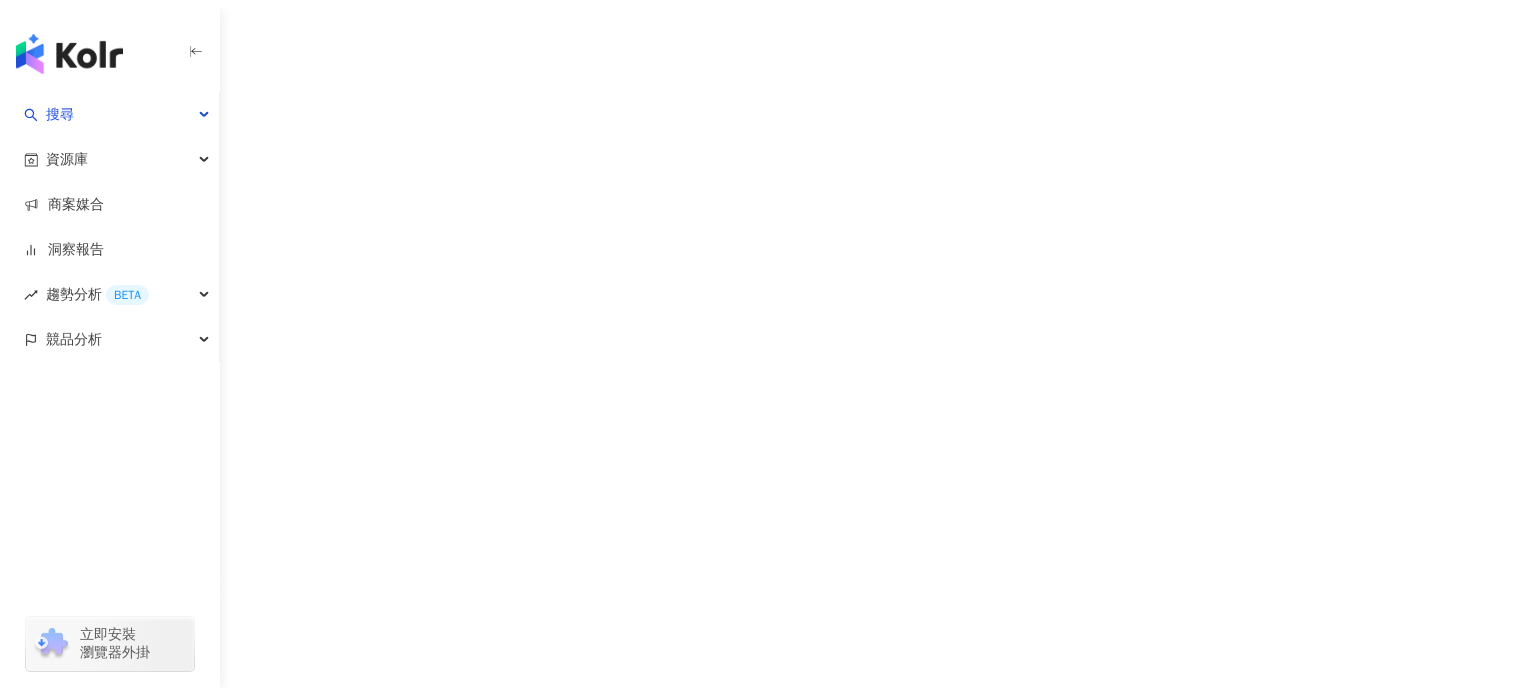 scroll, scrollTop: 0, scrollLeft: 0, axis: both 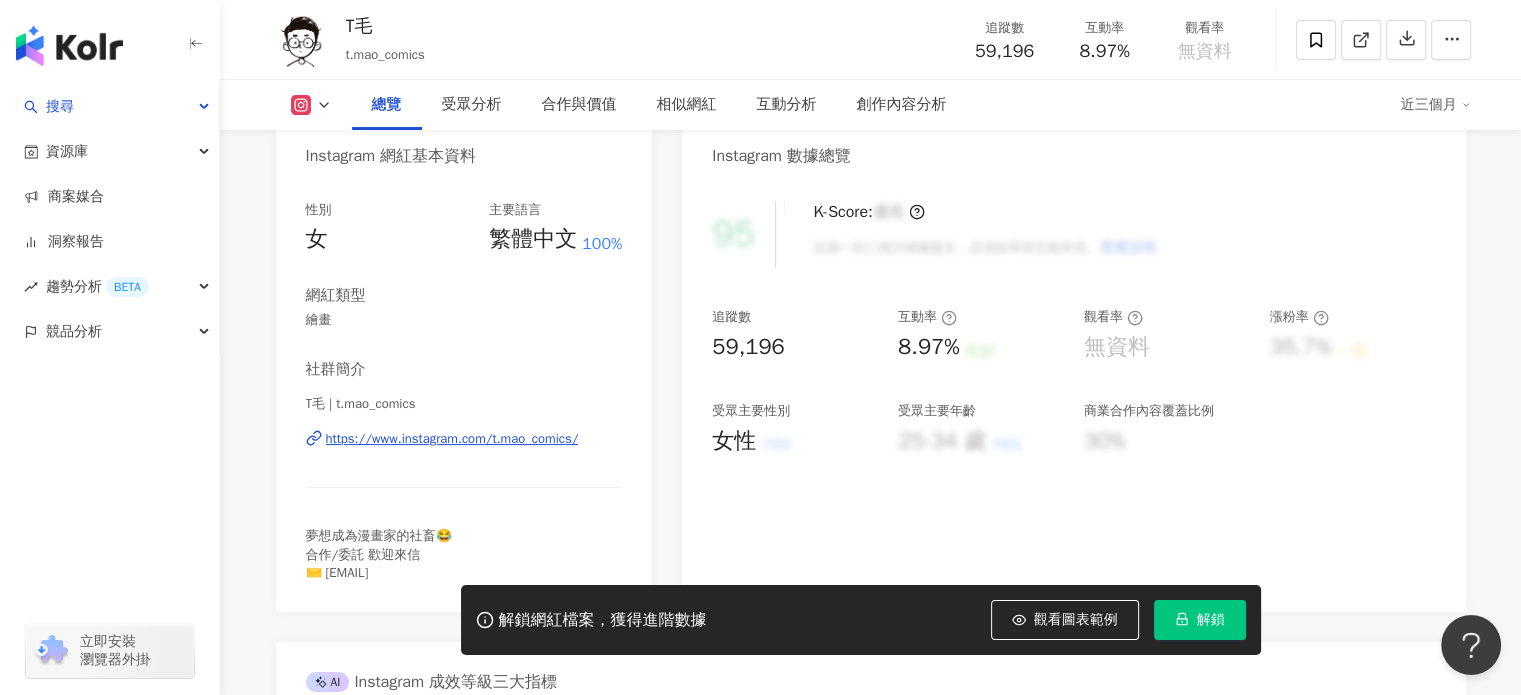 click on "https://www.instagram.com/t.mao_comics/" at bounding box center (452, 439) 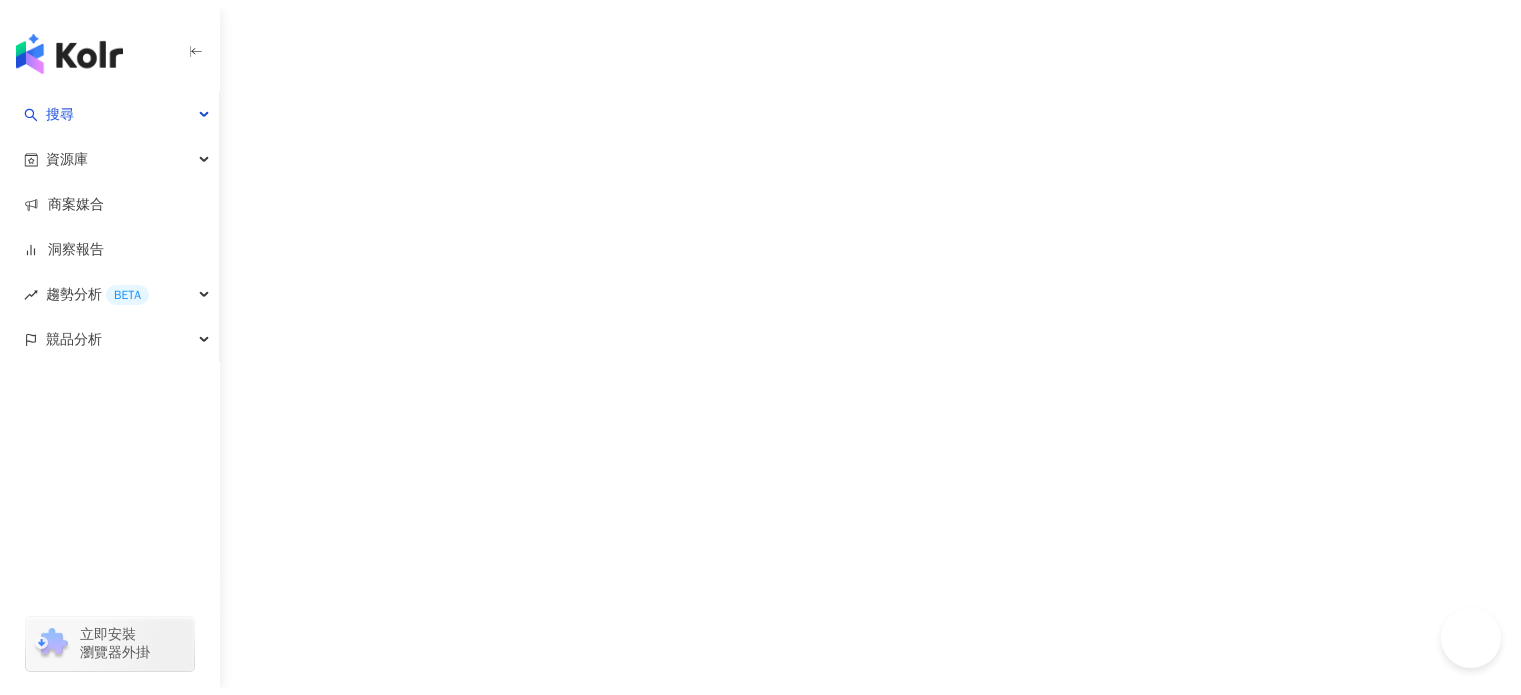 scroll, scrollTop: 0, scrollLeft: 0, axis: both 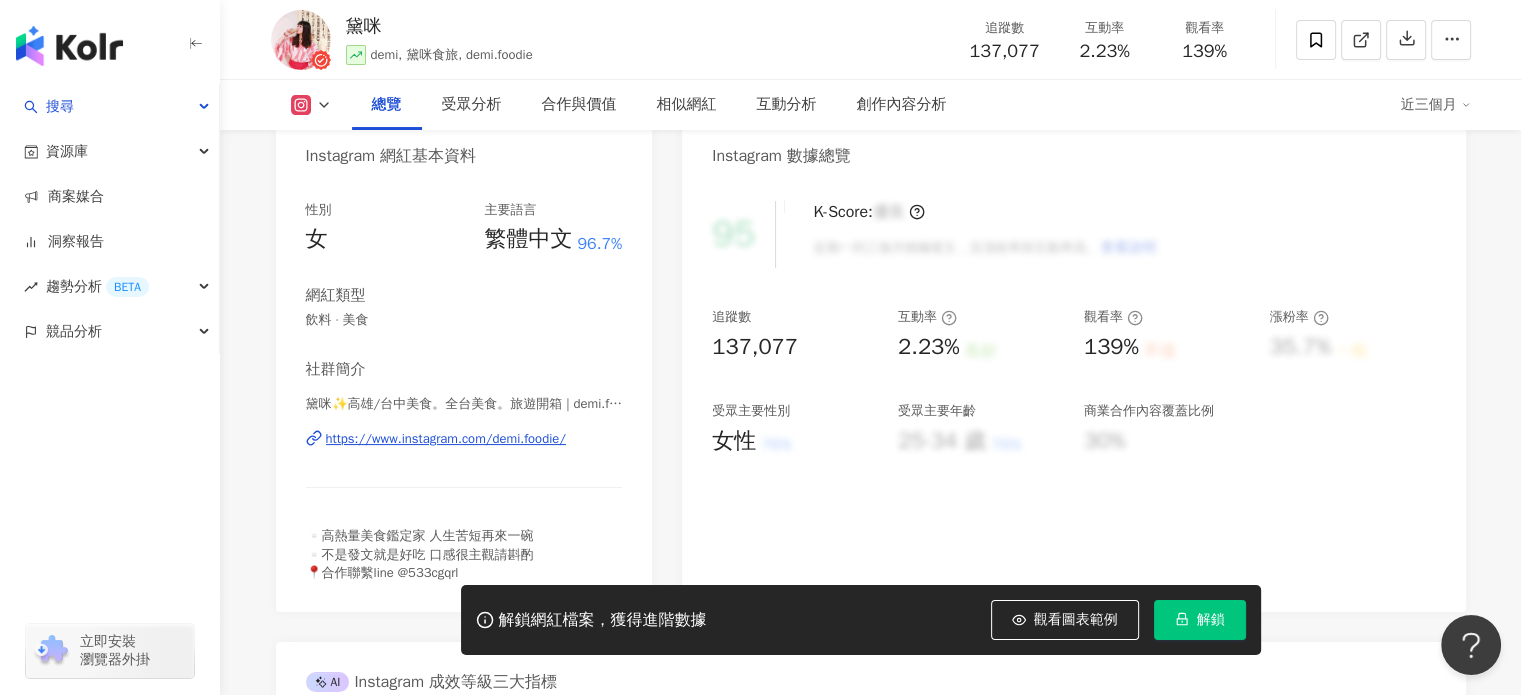 click on "https://www.instagram.com/demi.foodie/" at bounding box center [446, 439] 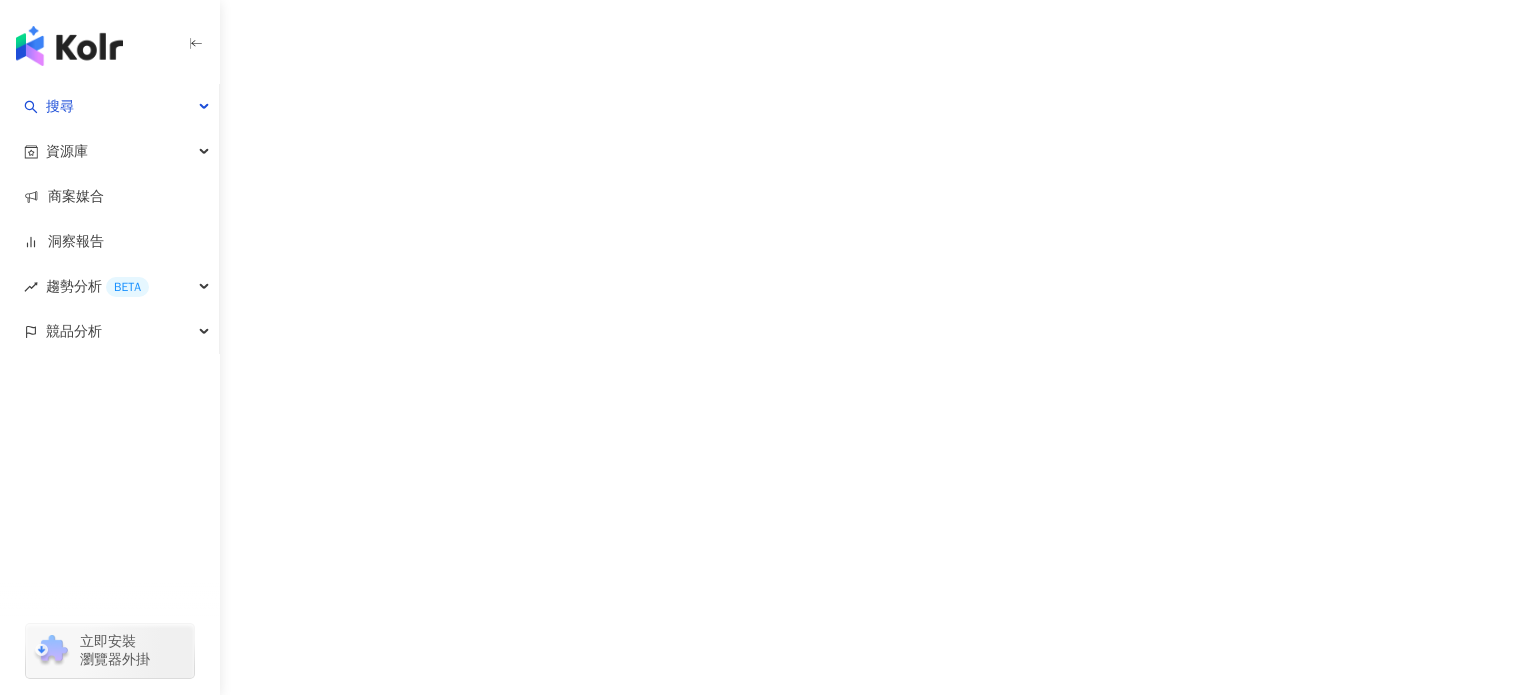 scroll, scrollTop: 0, scrollLeft: 0, axis: both 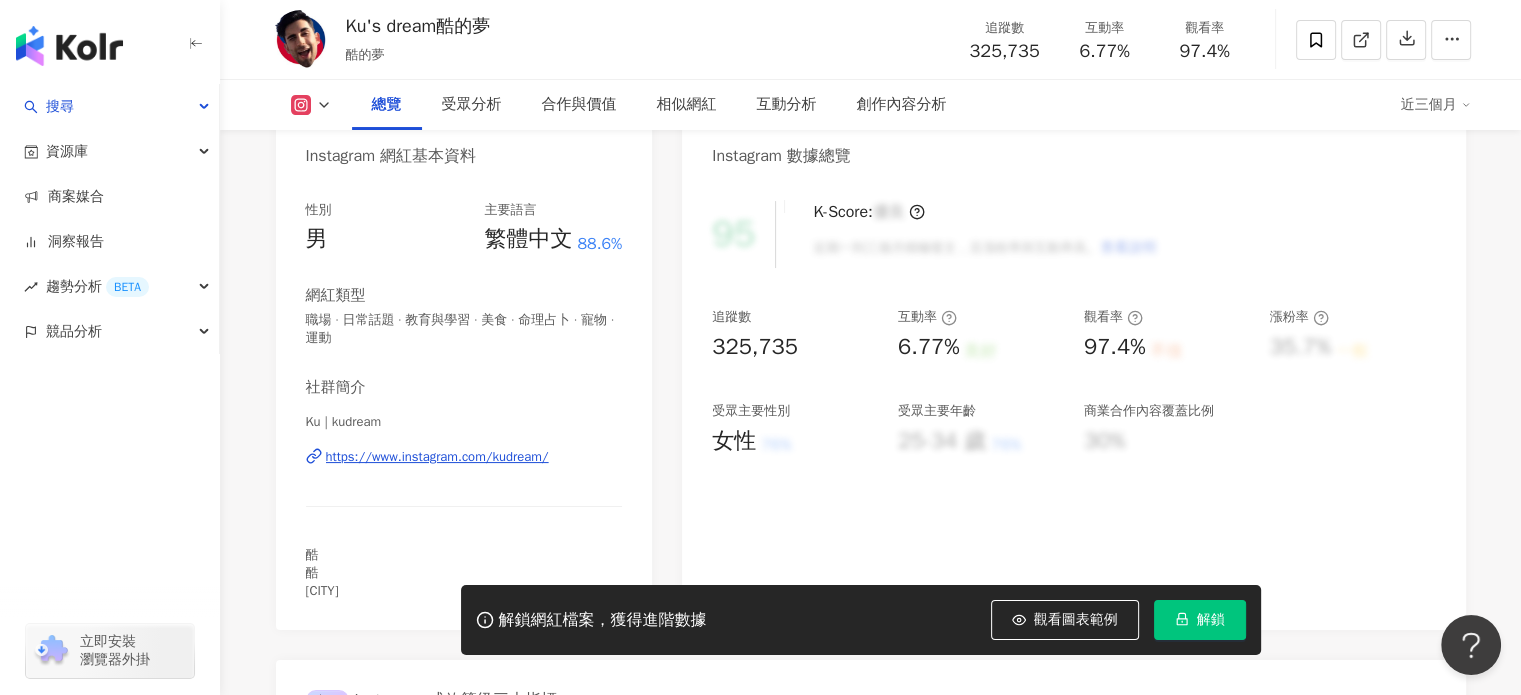 click on "https://www.instagram.com/kudream/" at bounding box center (437, 457) 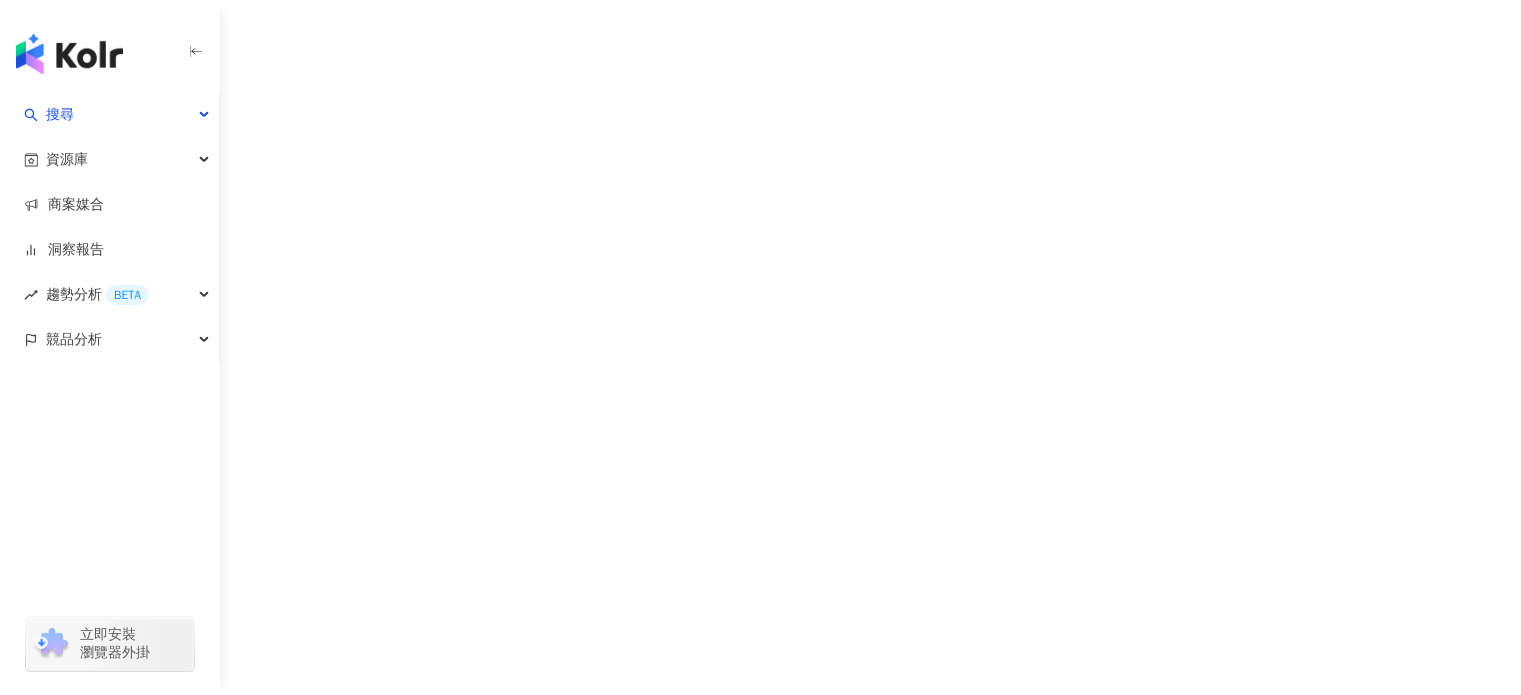 scroll, scrollTop: 0, scrollLeft: 0, axis: both 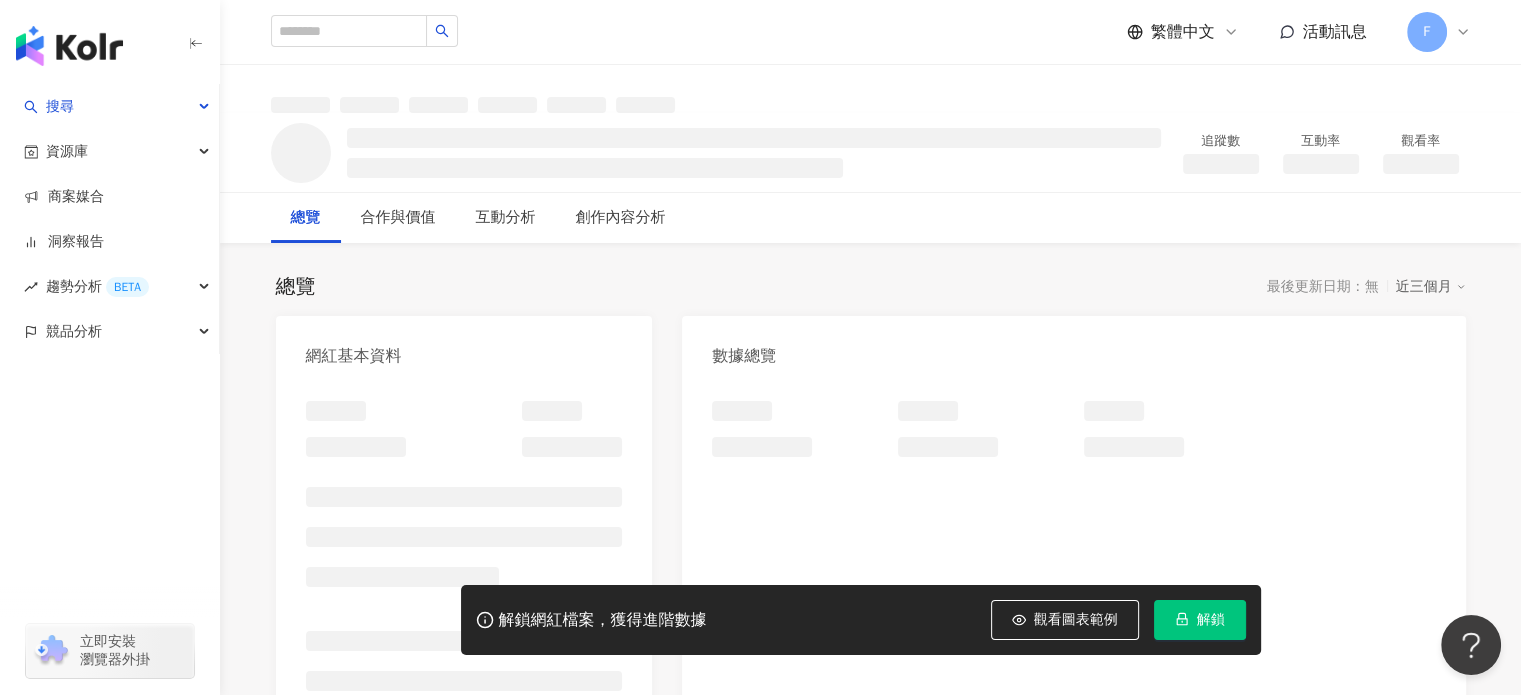 click at bounding box center (1073, 598) 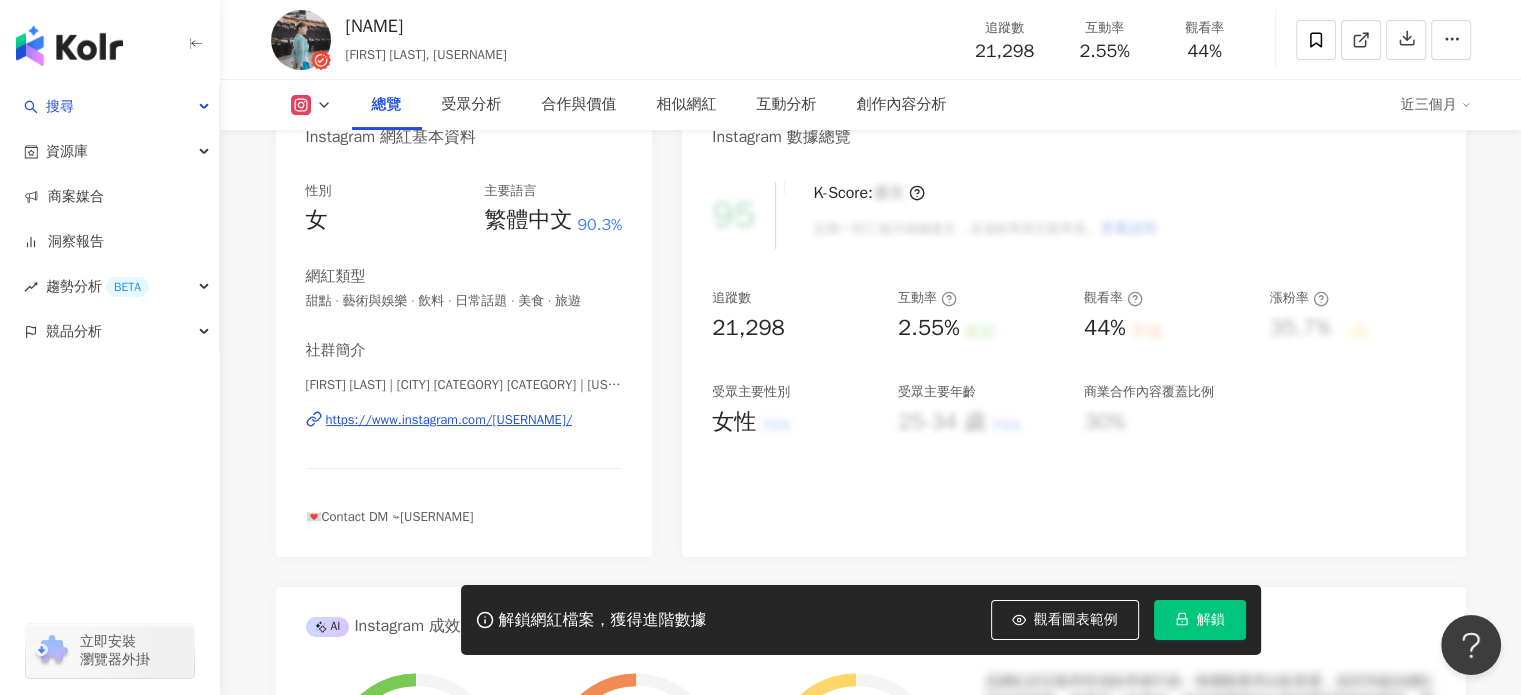 scroll, scrollTop: 300, scrollLeft: 0, axis: vertical 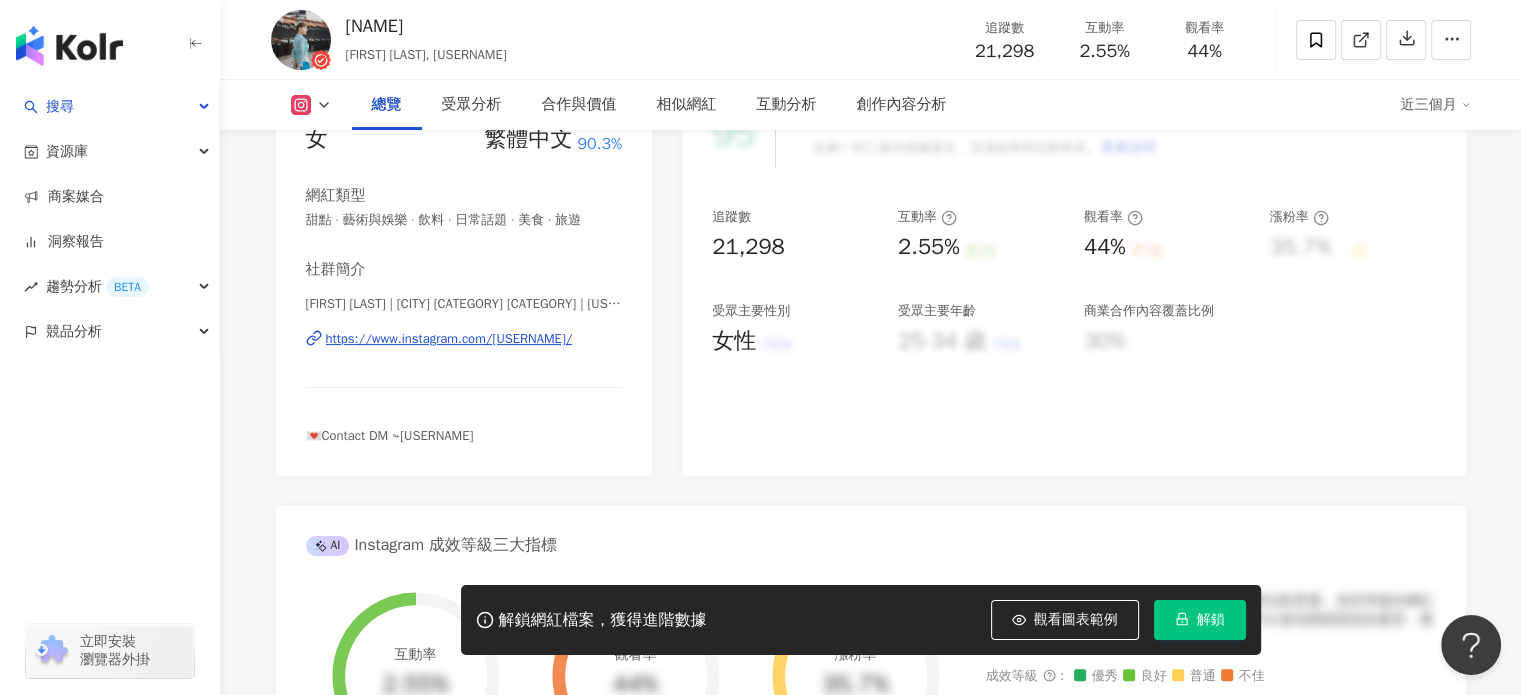 click on "https://www.instagram.com/xolubean_950309/" at bounding box center [449, 339] 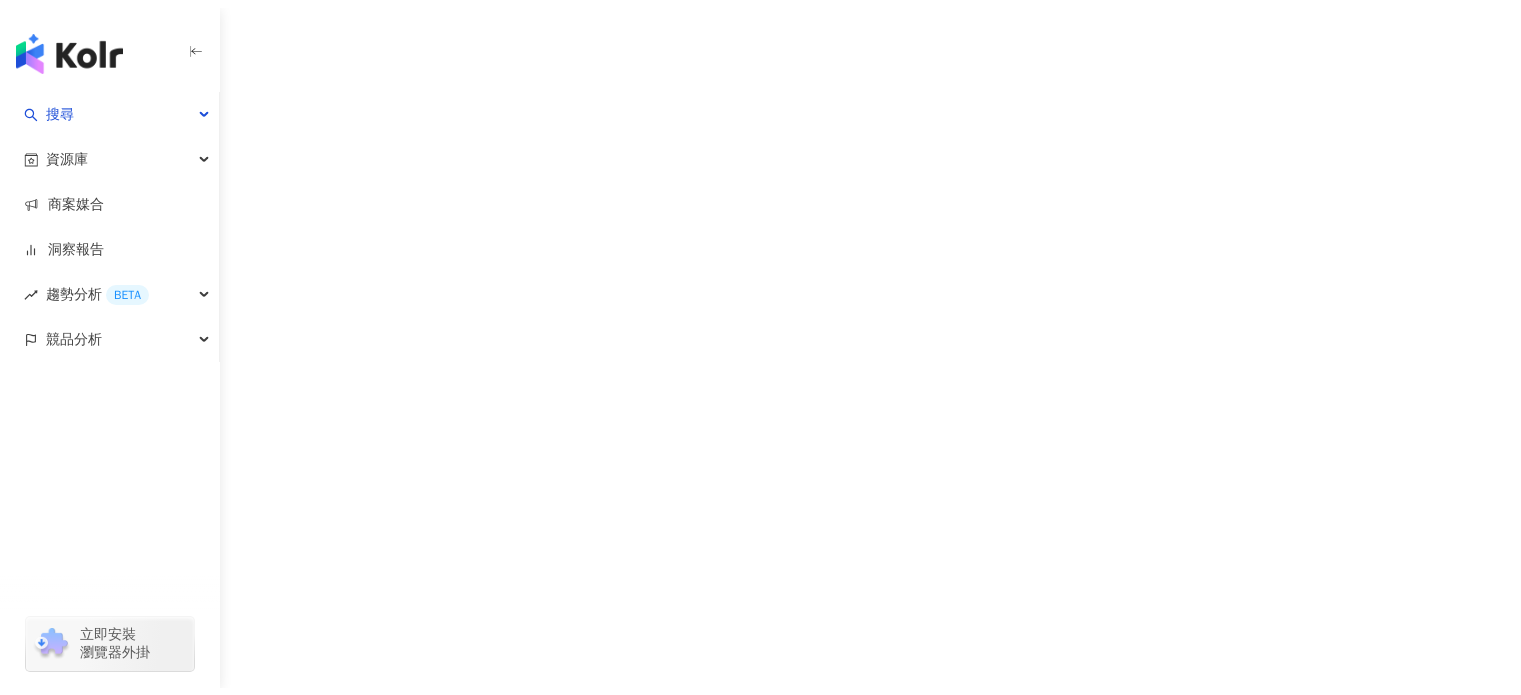 scroll, scrollTop: 0, scrollLeft: 0, axis: both 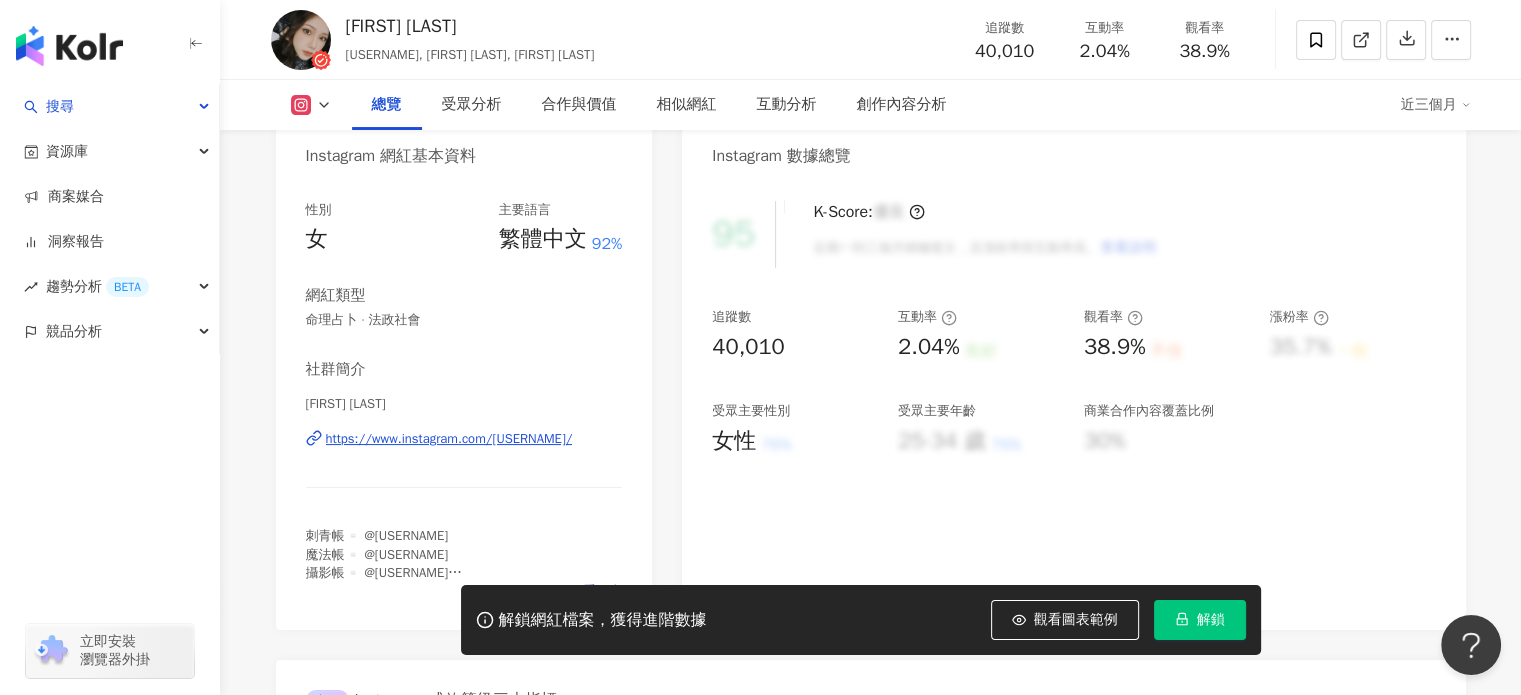 click on "https://www.instagram.com/woowuna/" at bounding box center (449, 439) 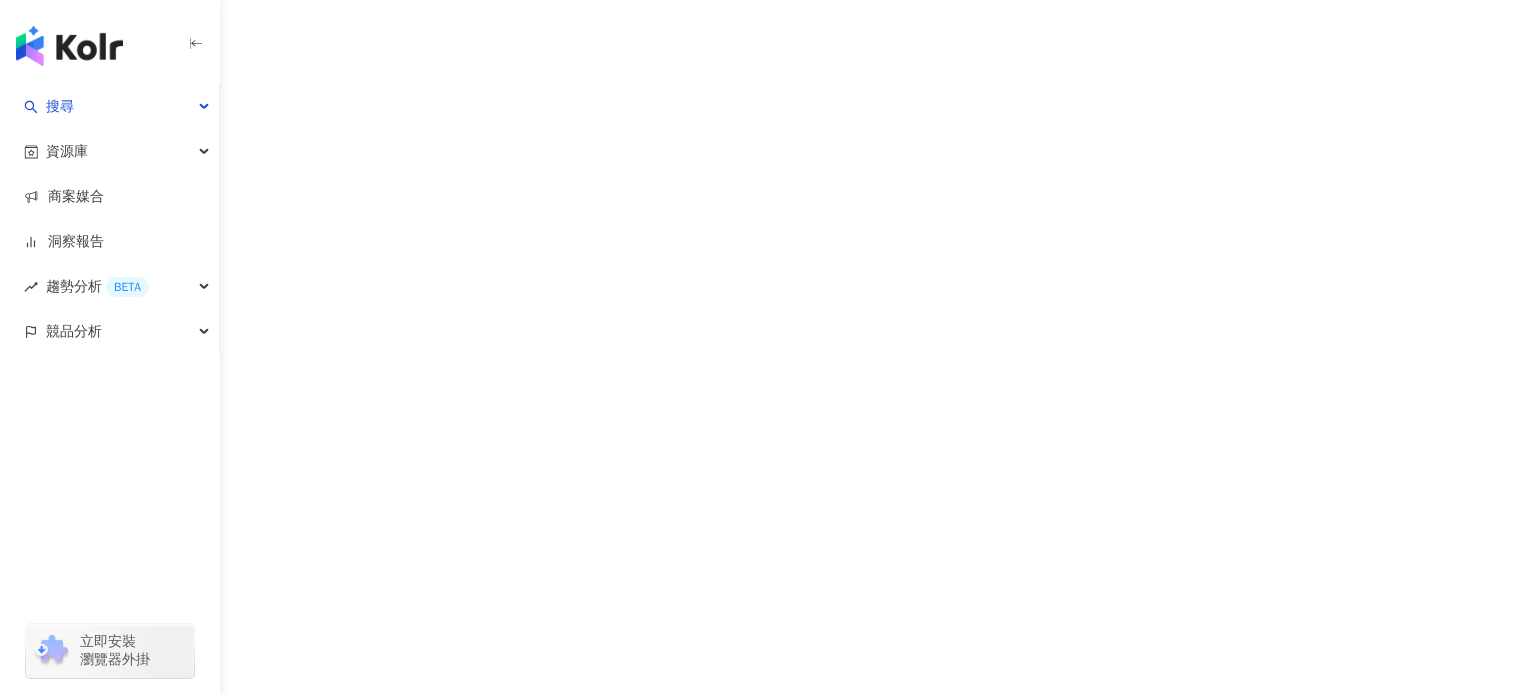 scroll, scrollTop: 0, scrollLeft: 0, axis: both 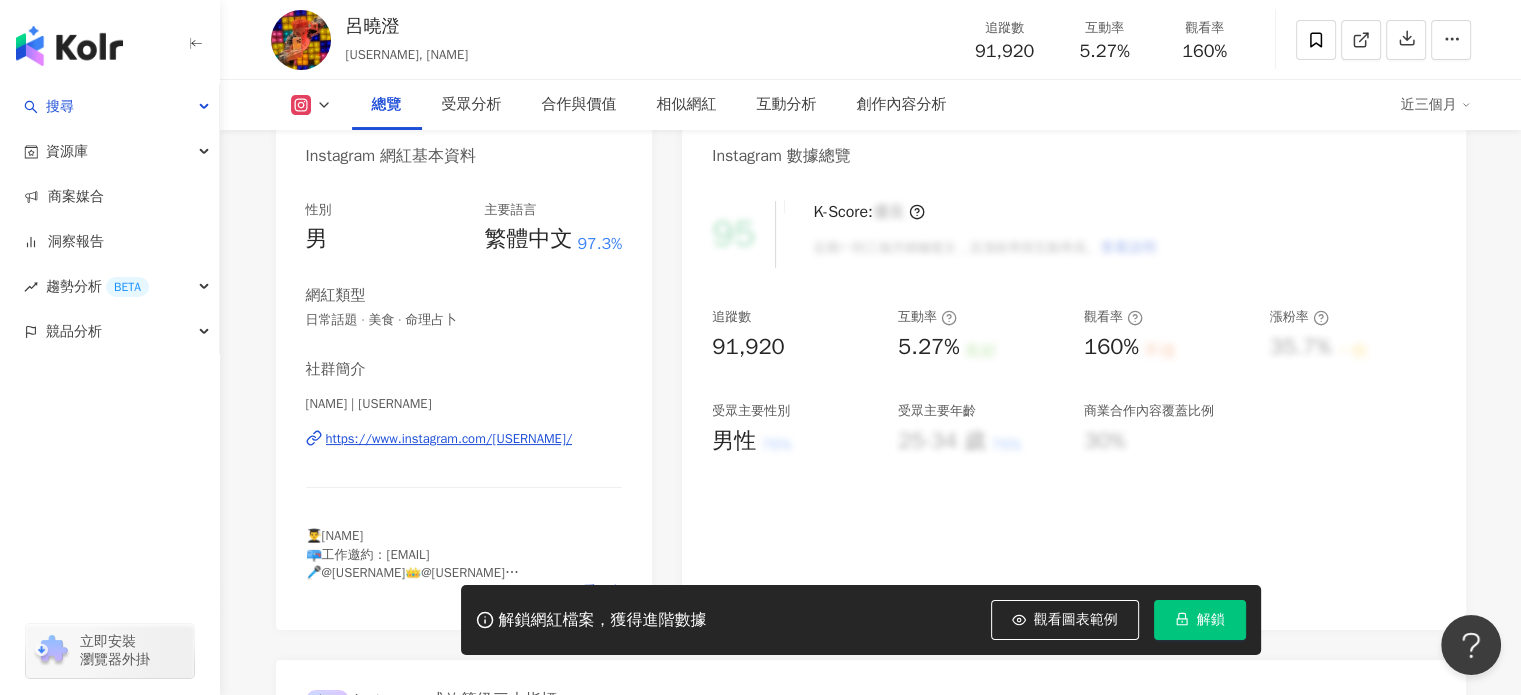 click on "https://www.instagram.com/xiao_cheng_lu/" at bounding box center (449, 439) 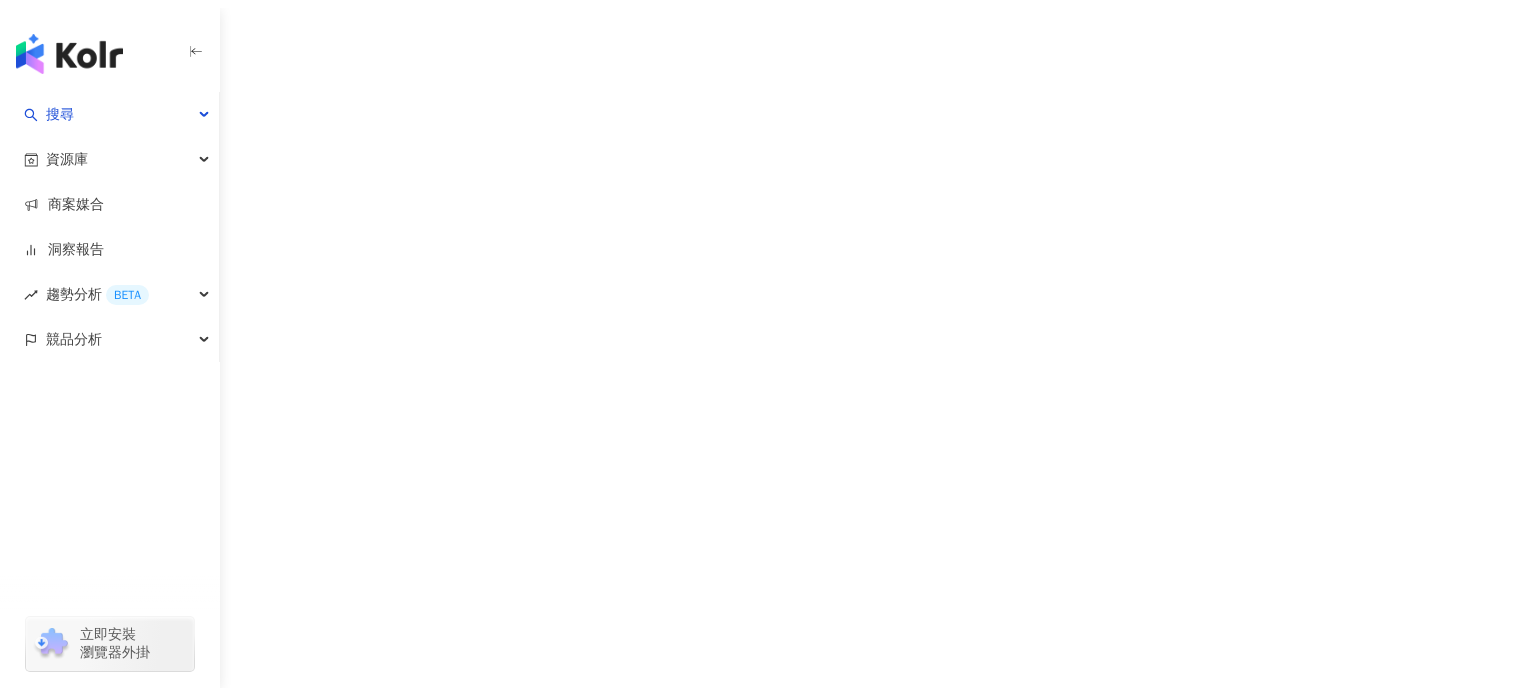 scroll, scrollTop: 0, scrollLeft: 0, axis: both 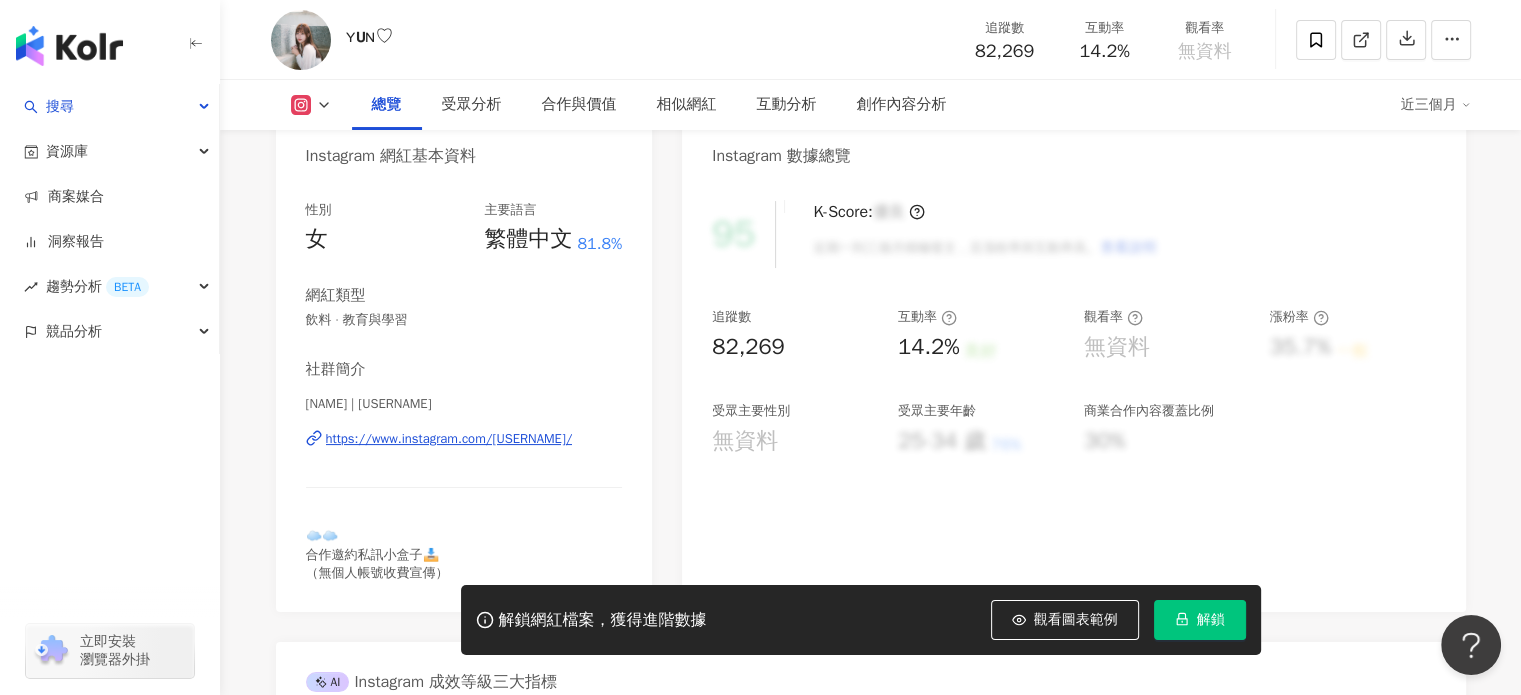 click on "https://www.instagram.com/[USERNAME]/" at bounding box center (449, 439) 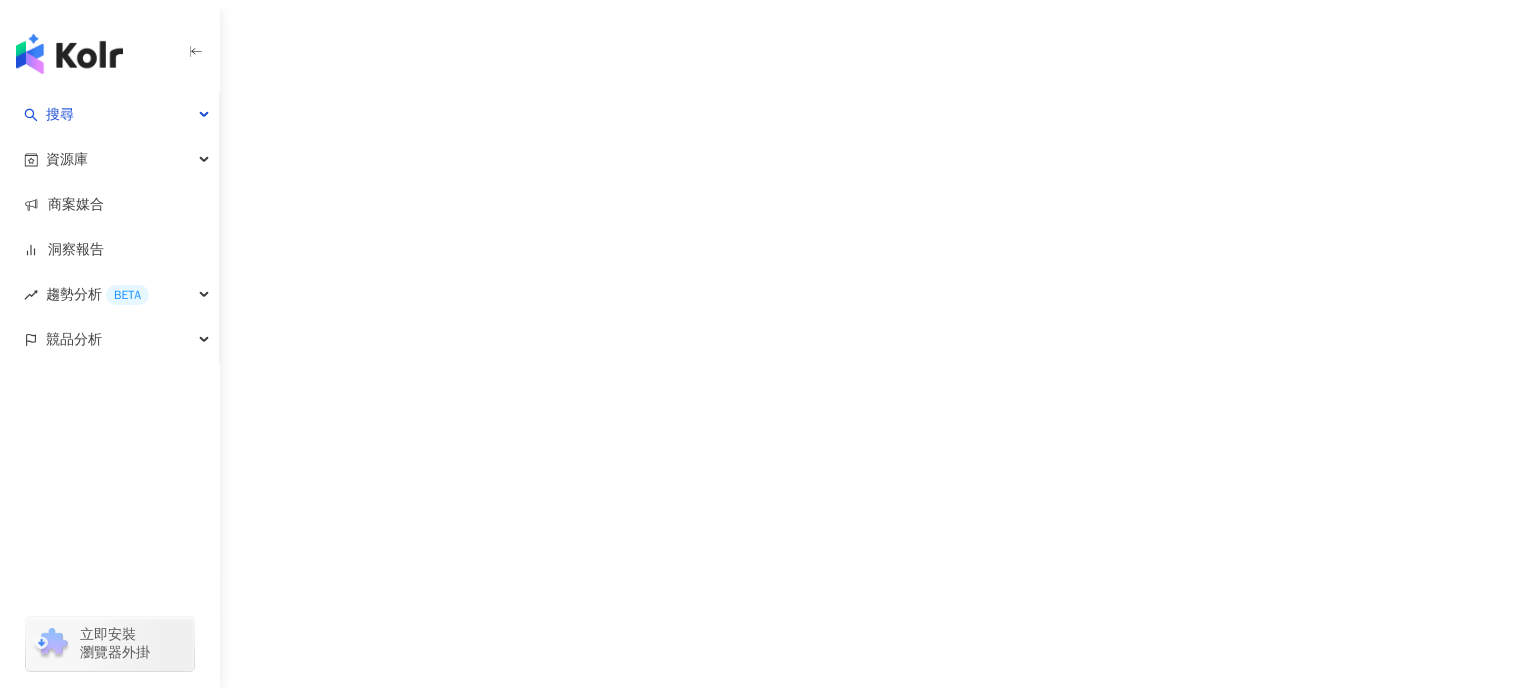scroll, scrollTop: 0, scrollLeft: 0, axis: both 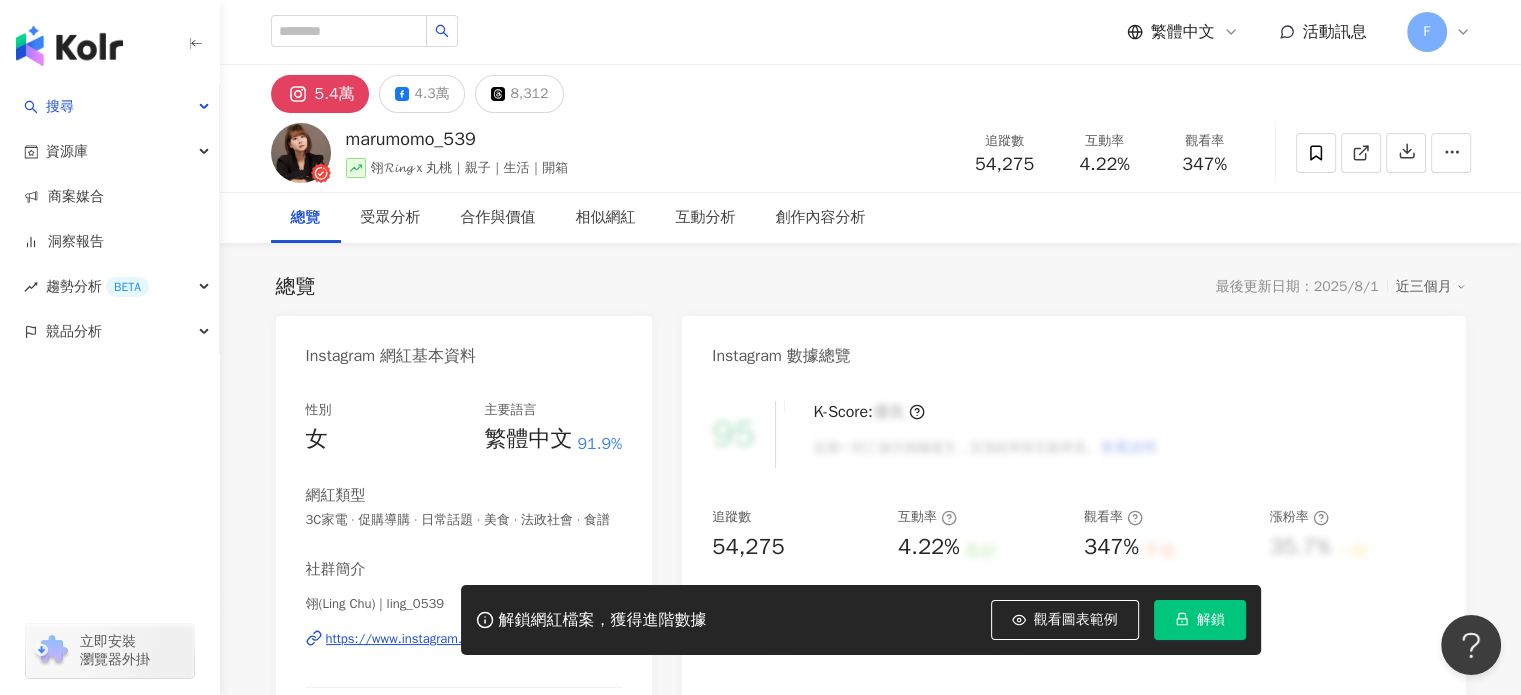 click on "總覽 最後更新日期：2025/8/1 近三個月" at bounding box center [871, 287] 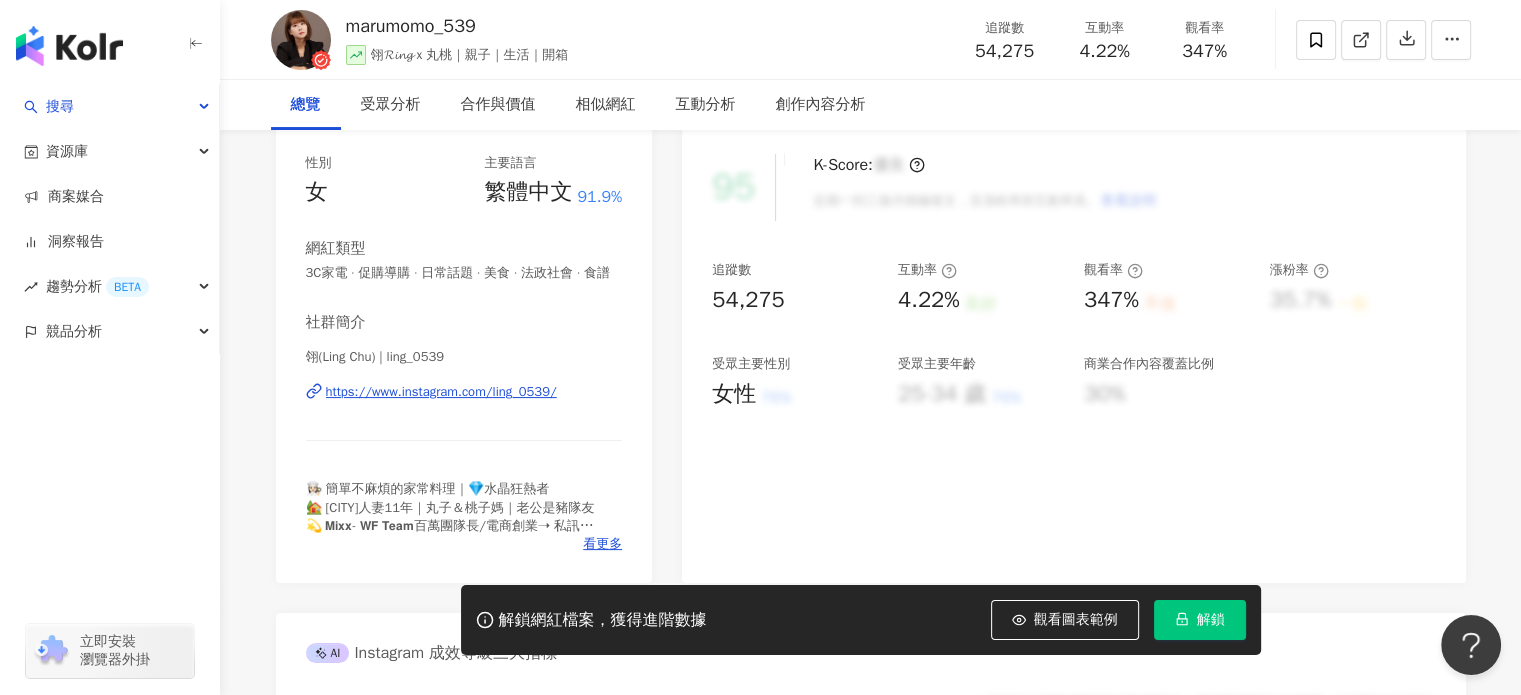 scroll, scrollTop: 300, scrollLeft: 0, axis: vertical 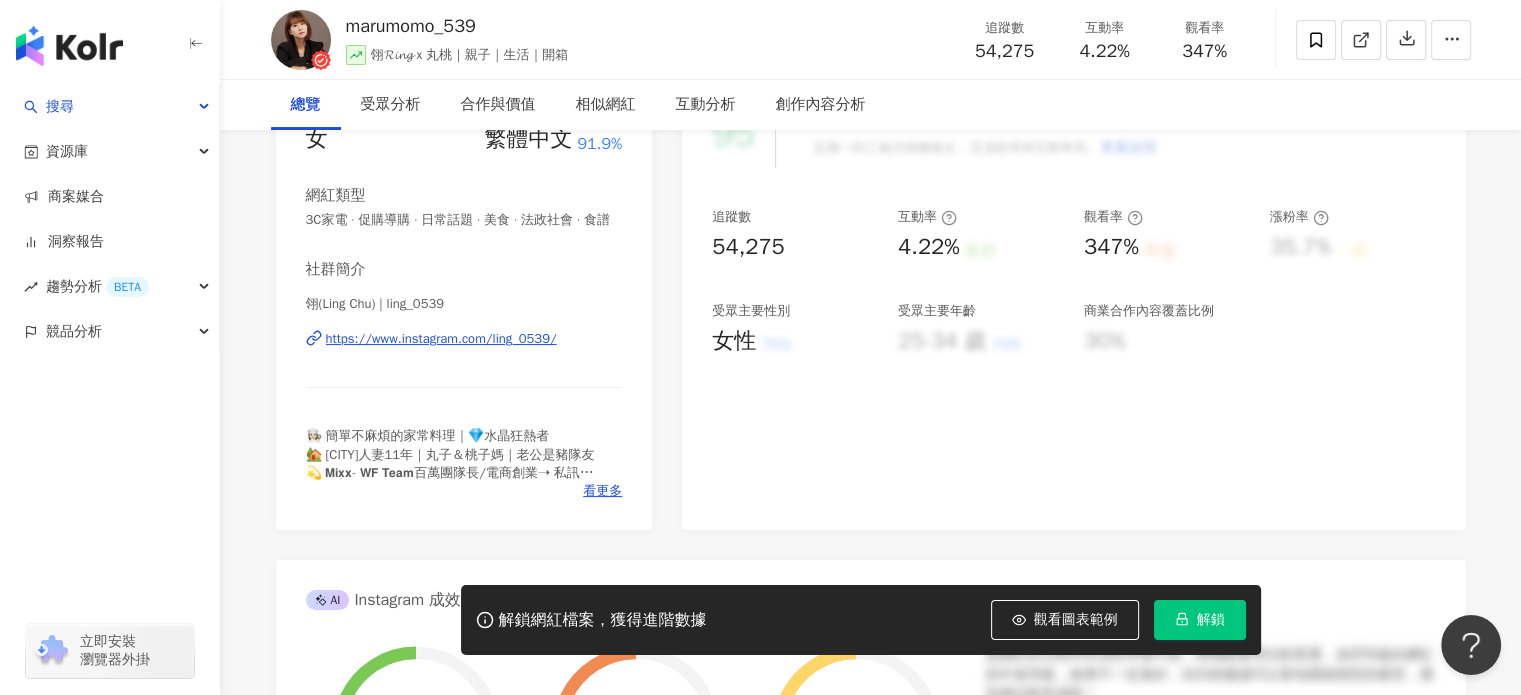click on "https://www.instagram.com/ling_0539/" at bounding box center (441, 339) 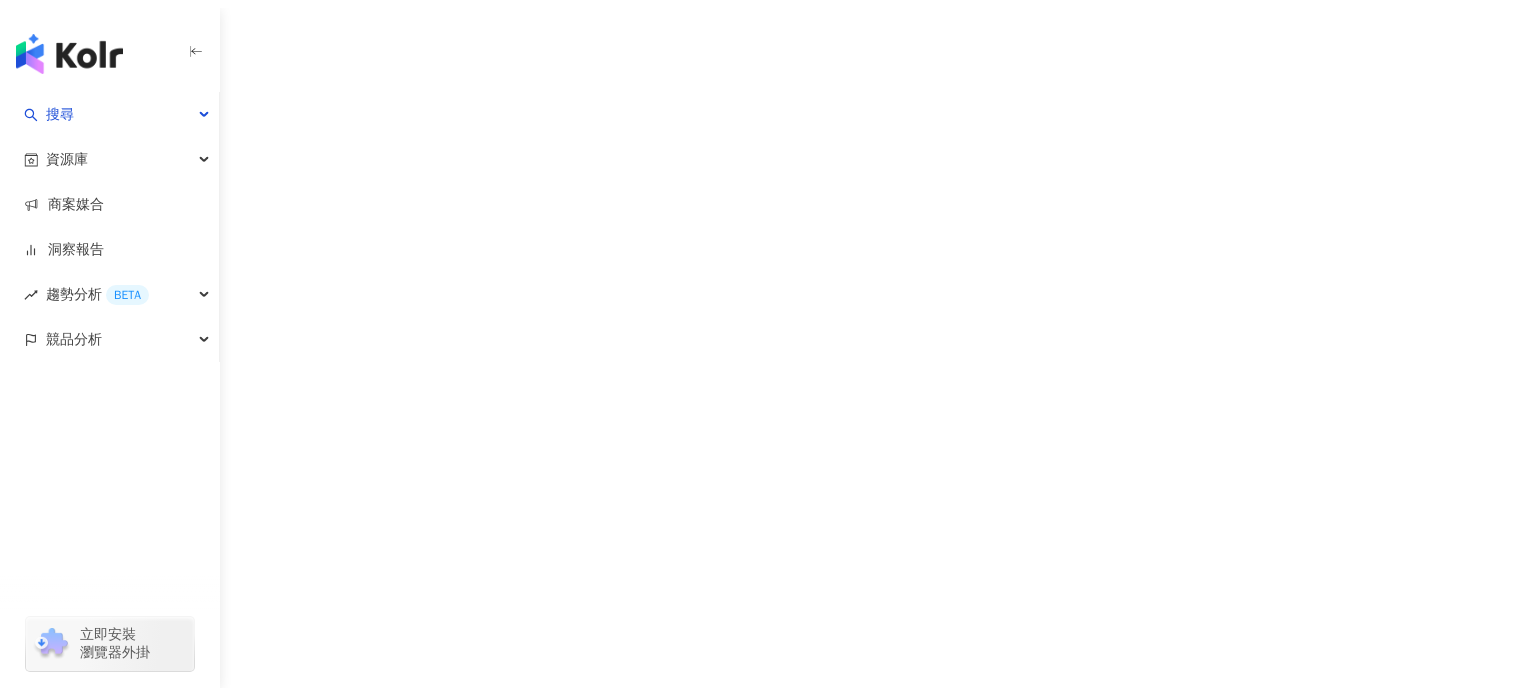 scroll, scrollTop: 0, scrollLeft: 0, axis: both 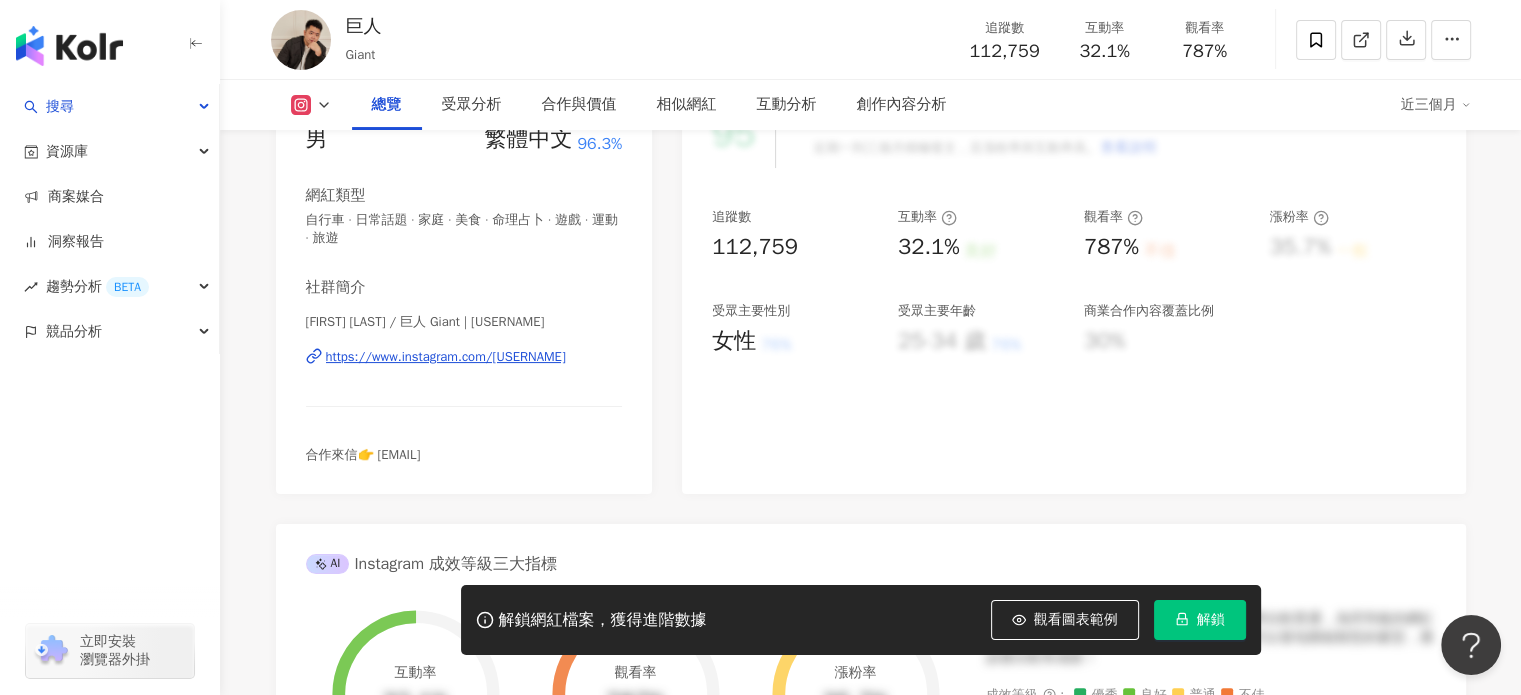 click on "黃皓平 / 巨人 Giant | qwe821122 https://www.instagram.com/qwe821122/" at bounding box center (464, 371) 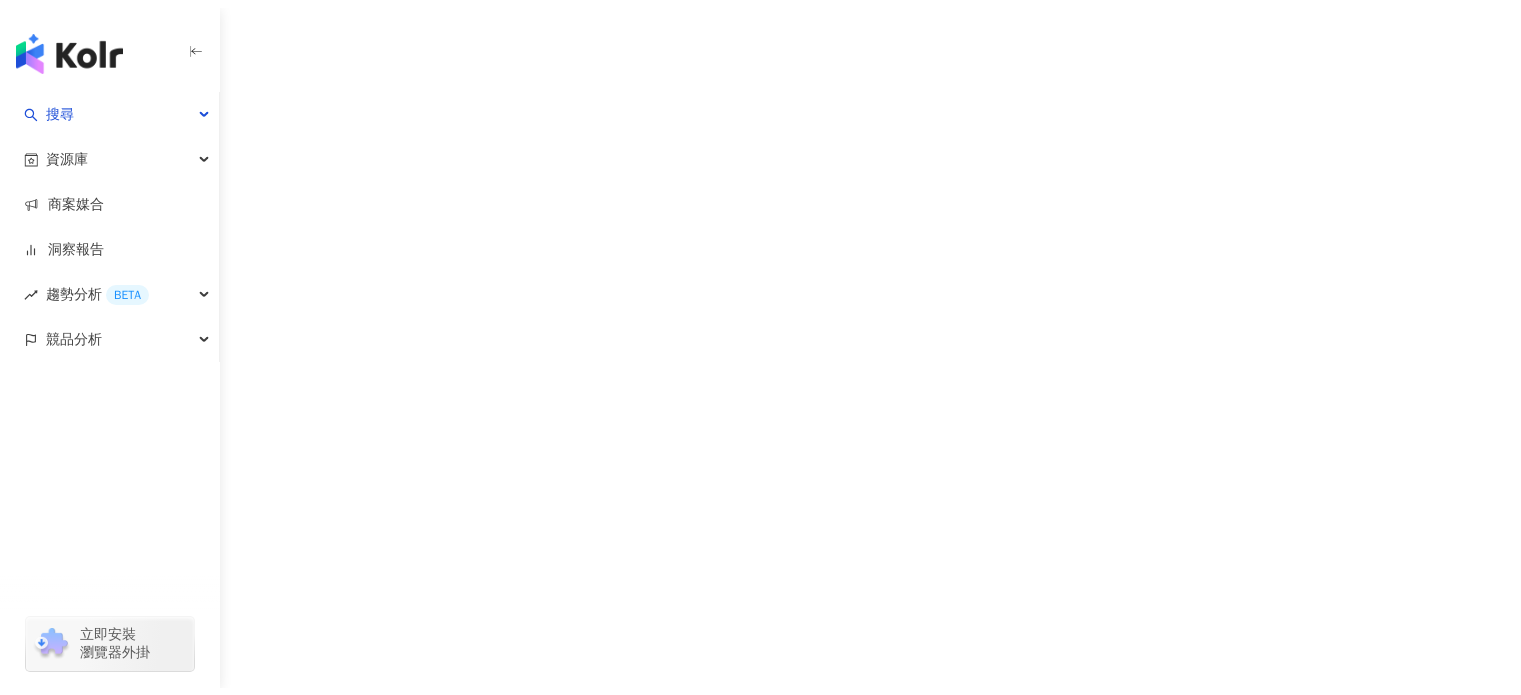 scroll, scrollTop: 0, scrollLeft: 0, axis: both 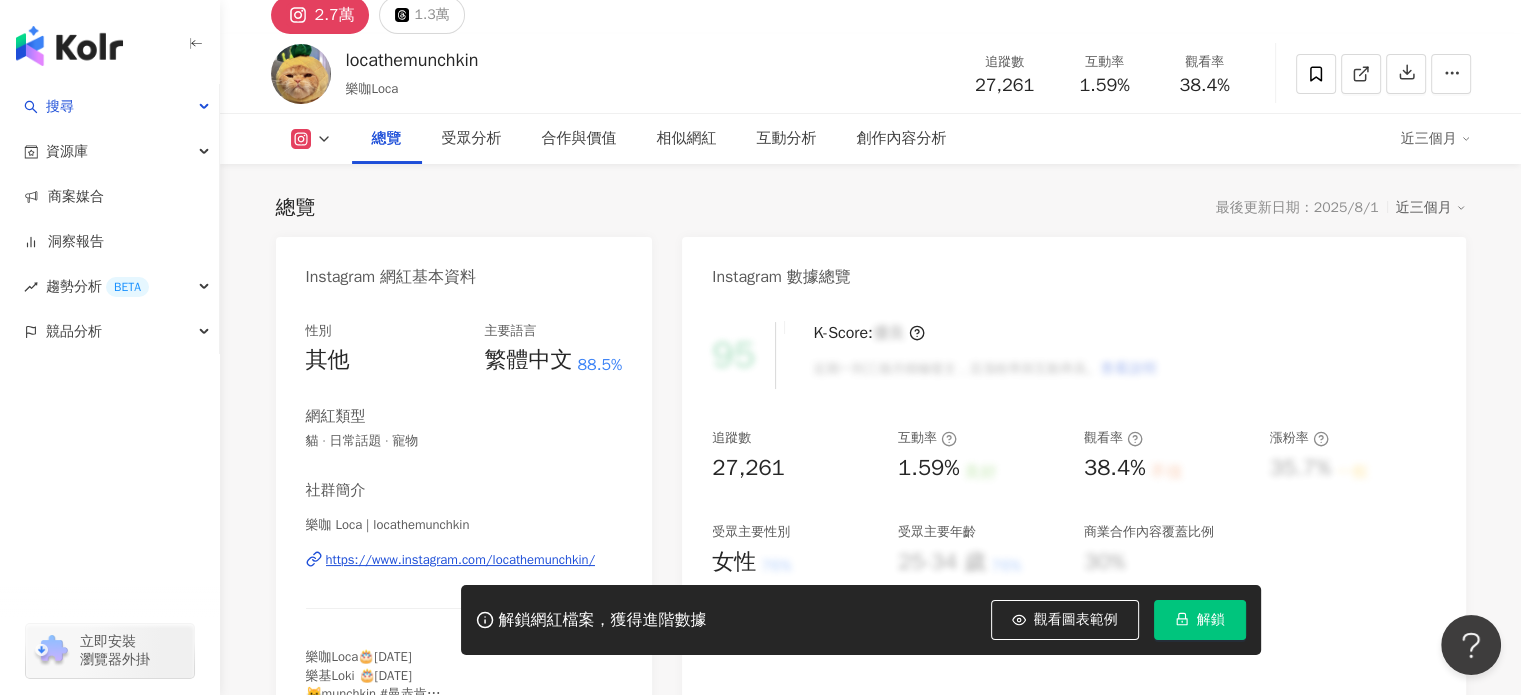 click on "https://www.instagram.com/locathemunchkin/" at bounding box center [461, 560] 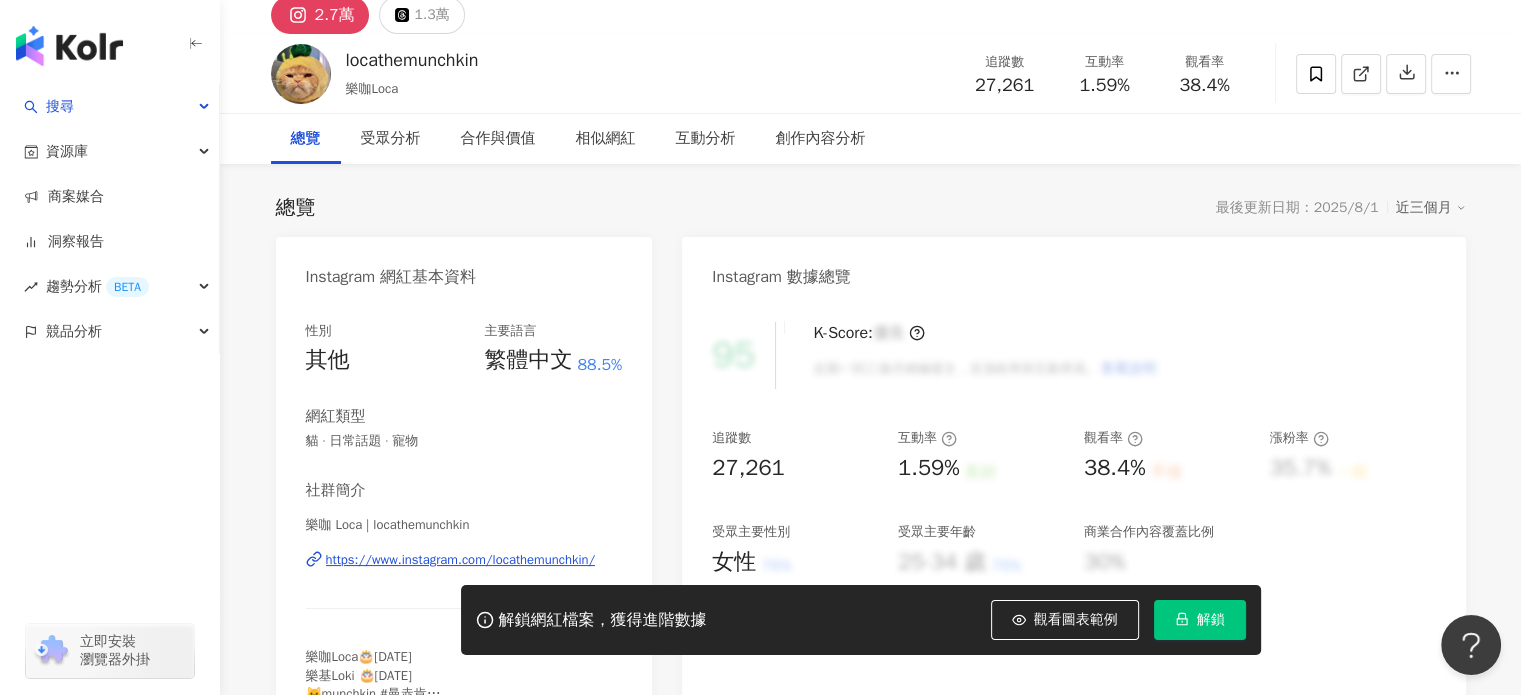 scroll, scrollTop: 278, scrollLeft: 0, axis: vertical 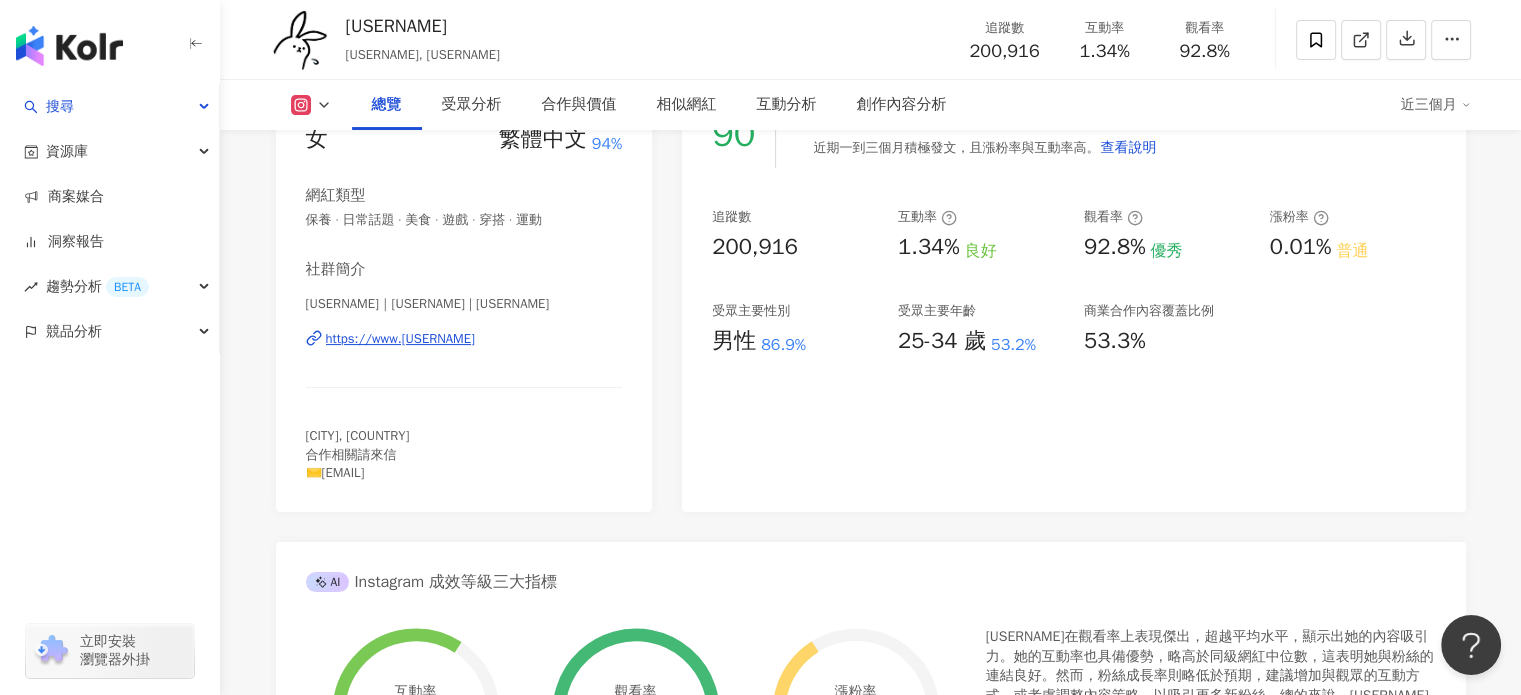 click on "https://www.instagram.com/yx___w/" at bounding box center [400, 339] 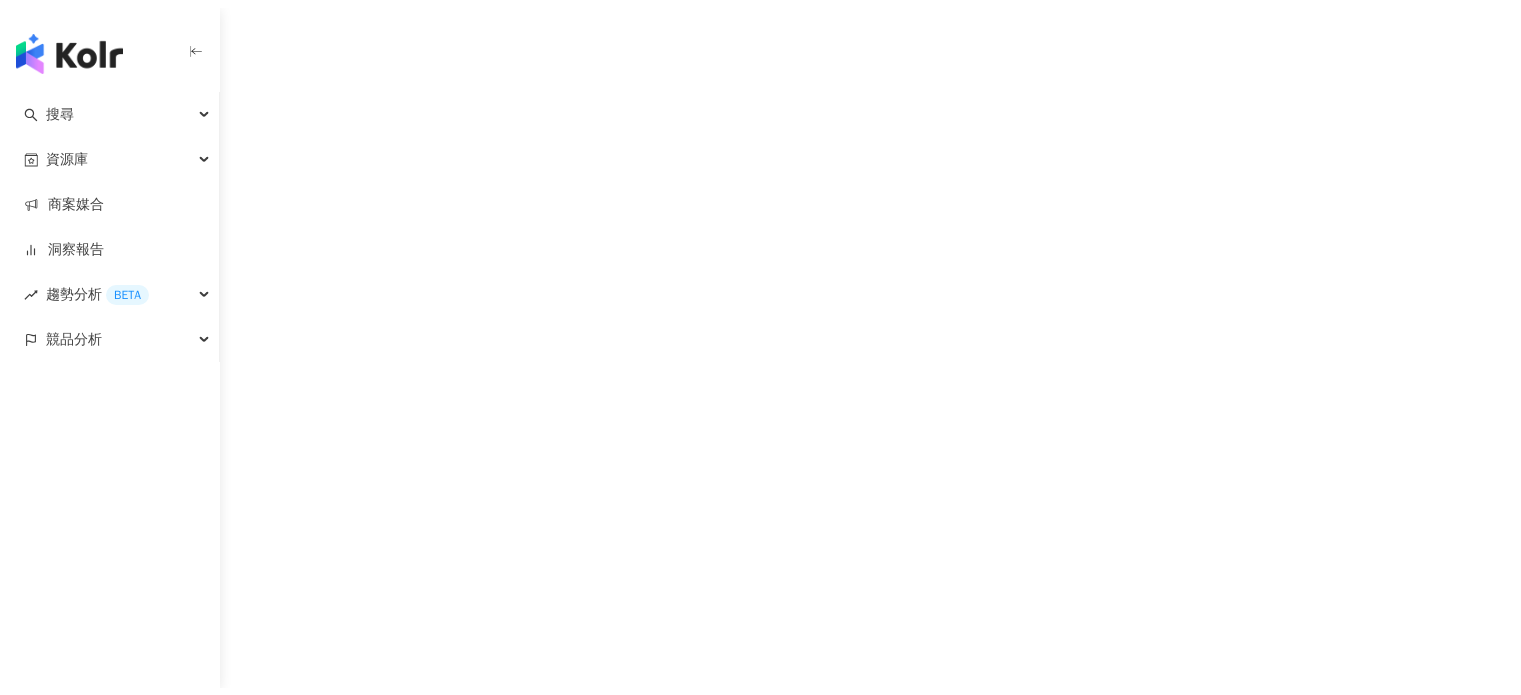 scroll, scrollTop: 0, scrollLeft: 0, axis: both 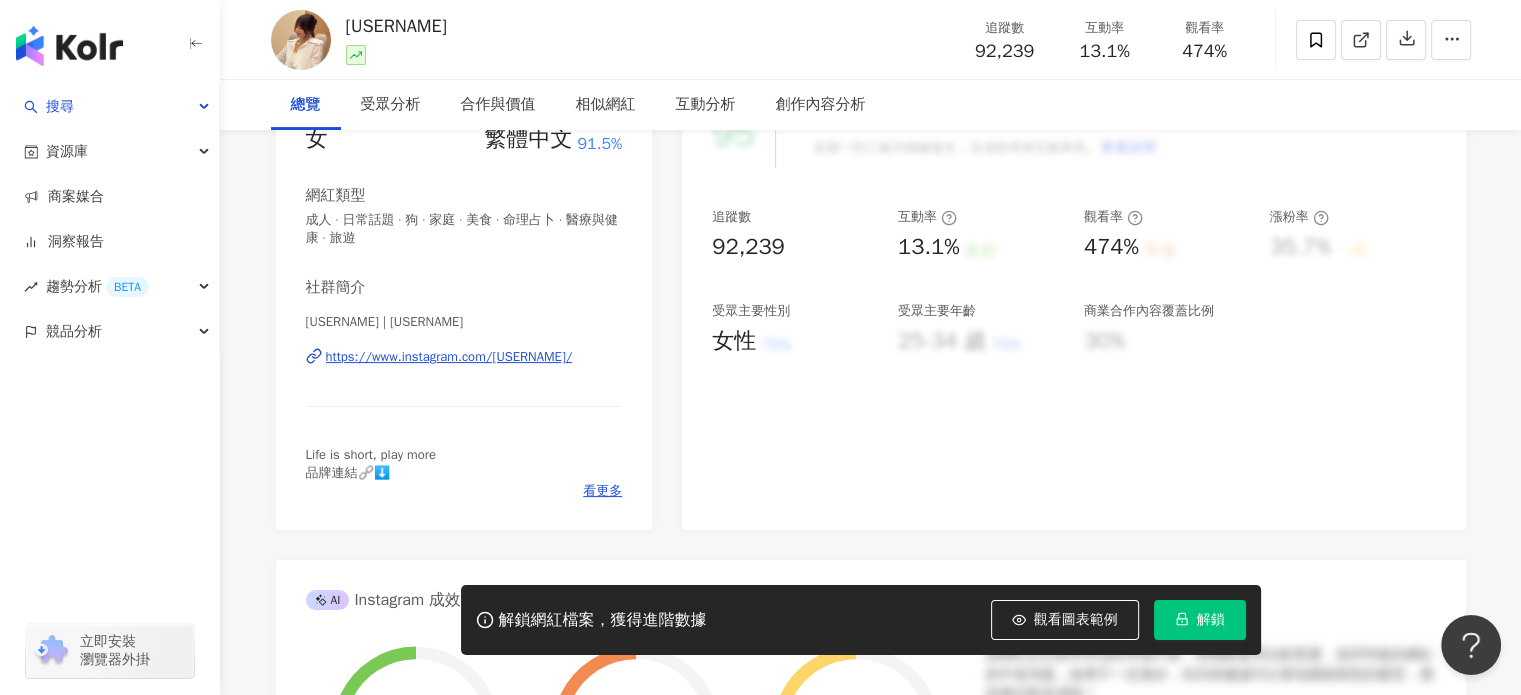 click on "https://www.instagram.com/fanny_love__fanny/" at bounding box center (449, 357) 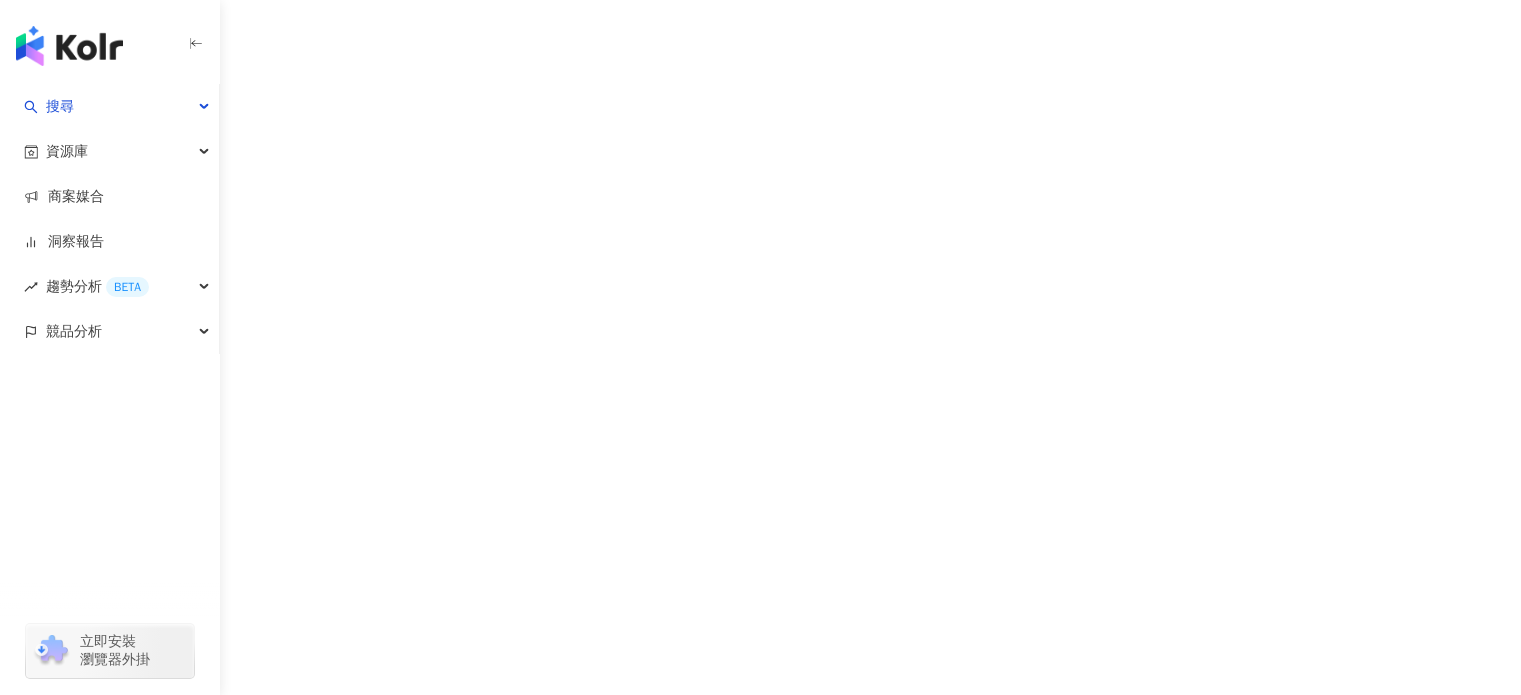 scroll, scrollTop: 0, scrollLeft: 0, axis: both 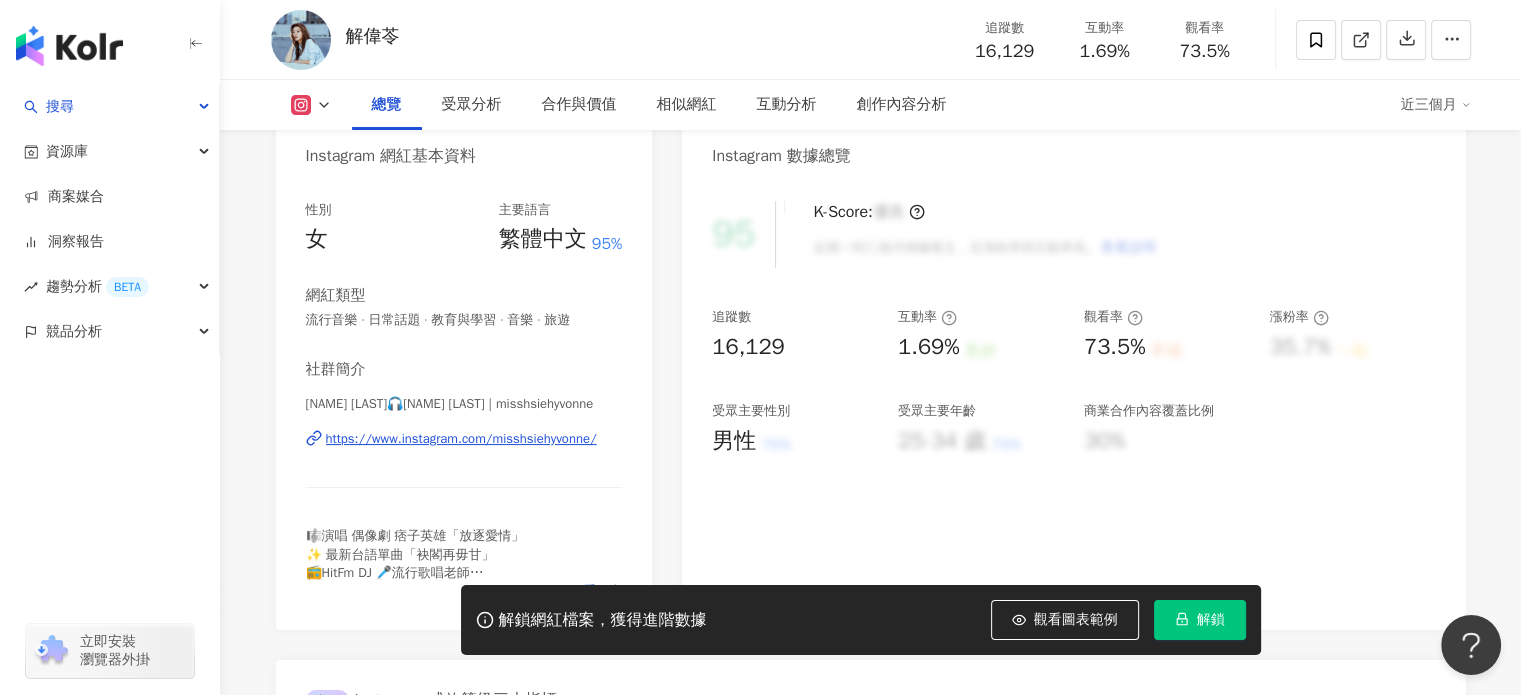 click on "https://www.instagram.com/misshsiehyvonne/" at bounding box center [461, 439] 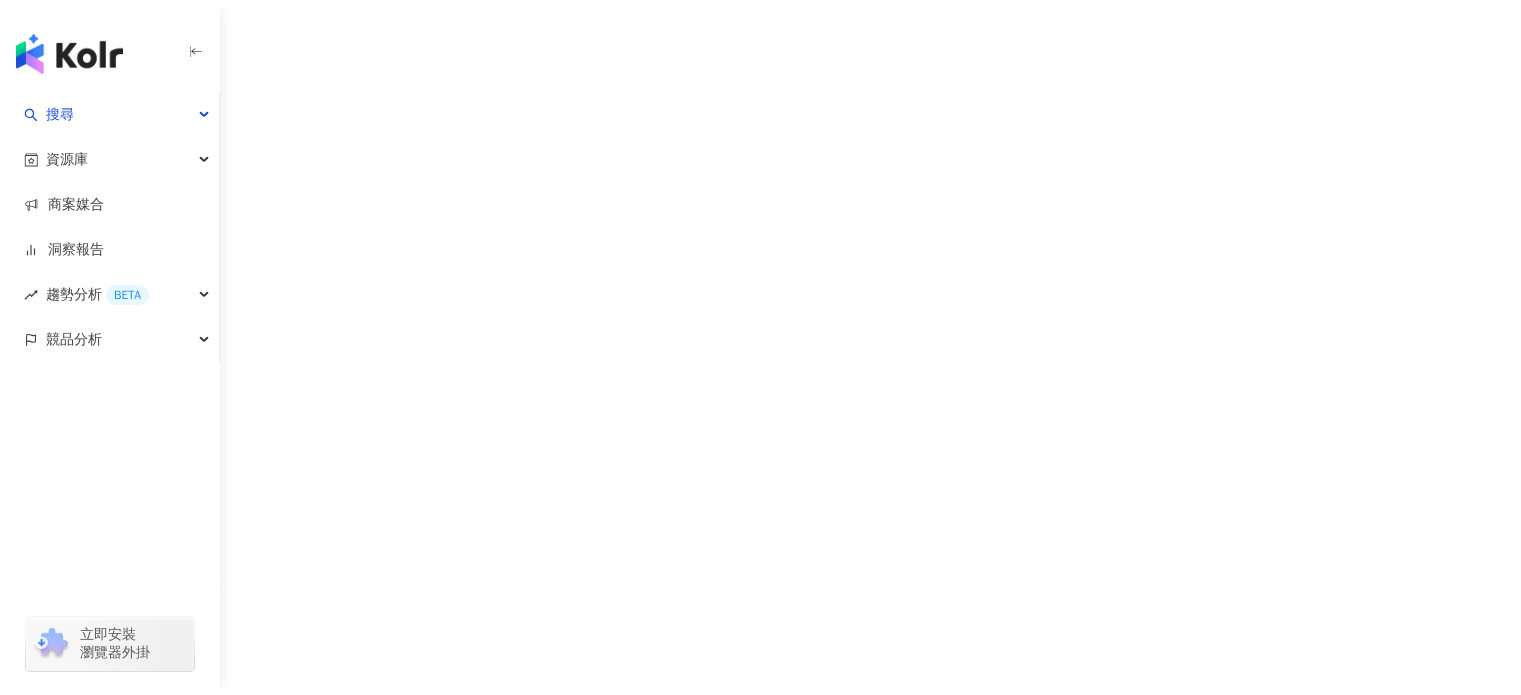 scroll, scrollTop: 0, scrollLeft: 0, axis: both 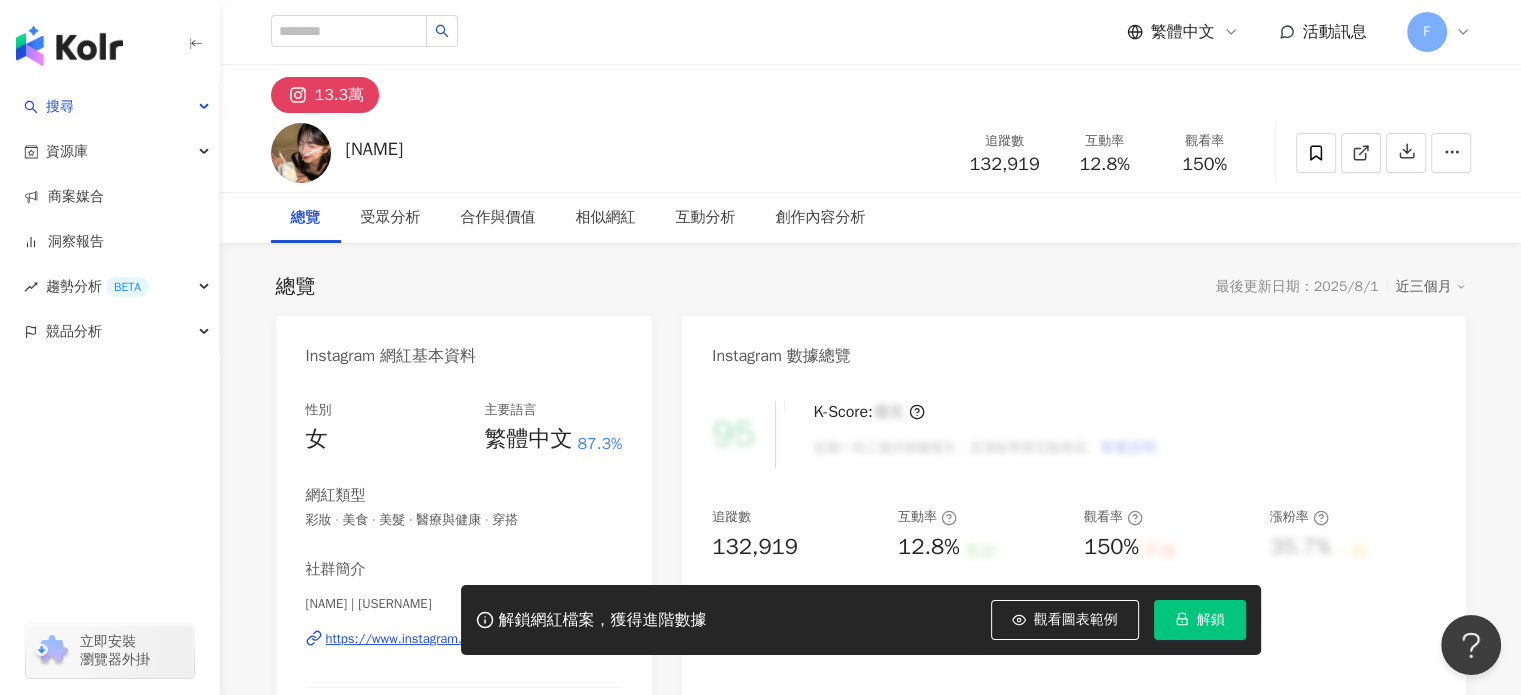 click on "K-Score :   優良 近期一到三個月積極發文，且漲粉率與互動率高。 查看說明" at bounding box center [975, 434] 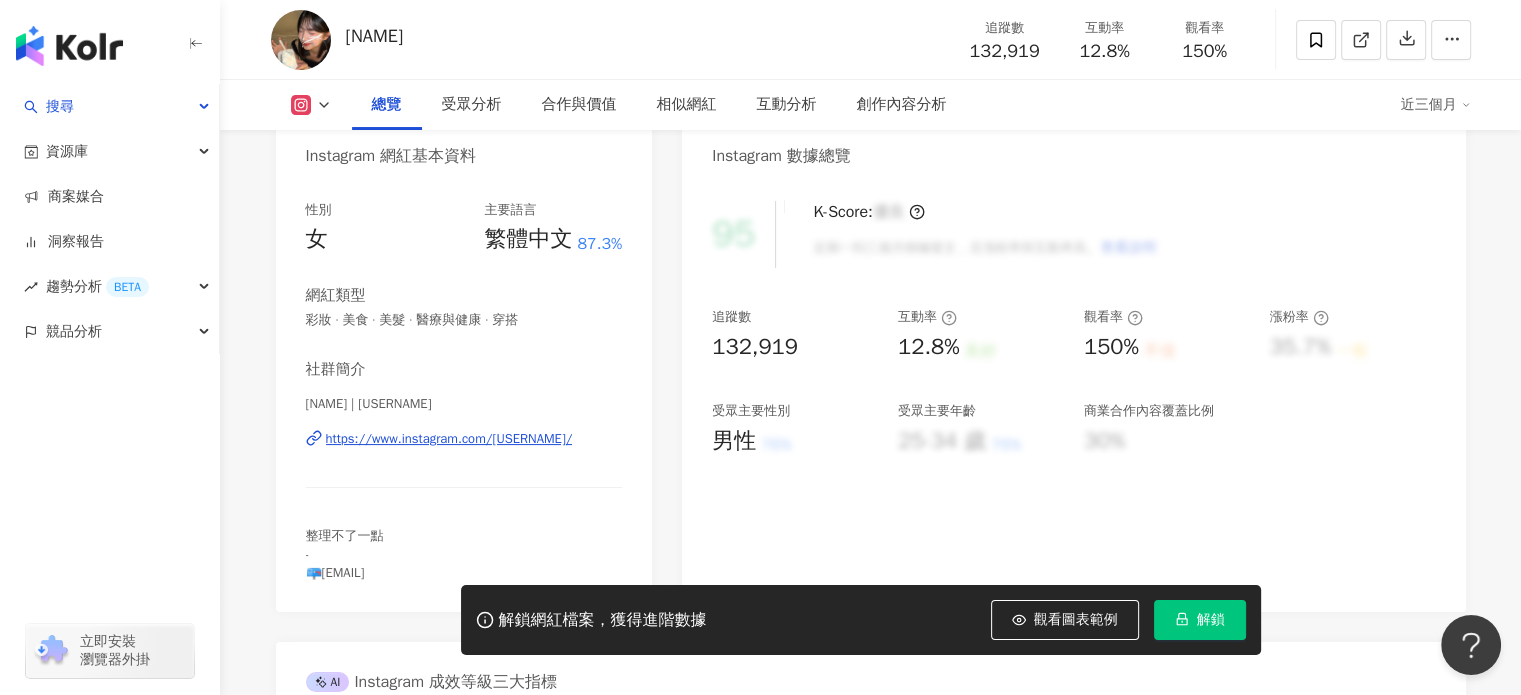 click on "https://www.instagram.com/wieoops/" at bounding box center (449, 439) 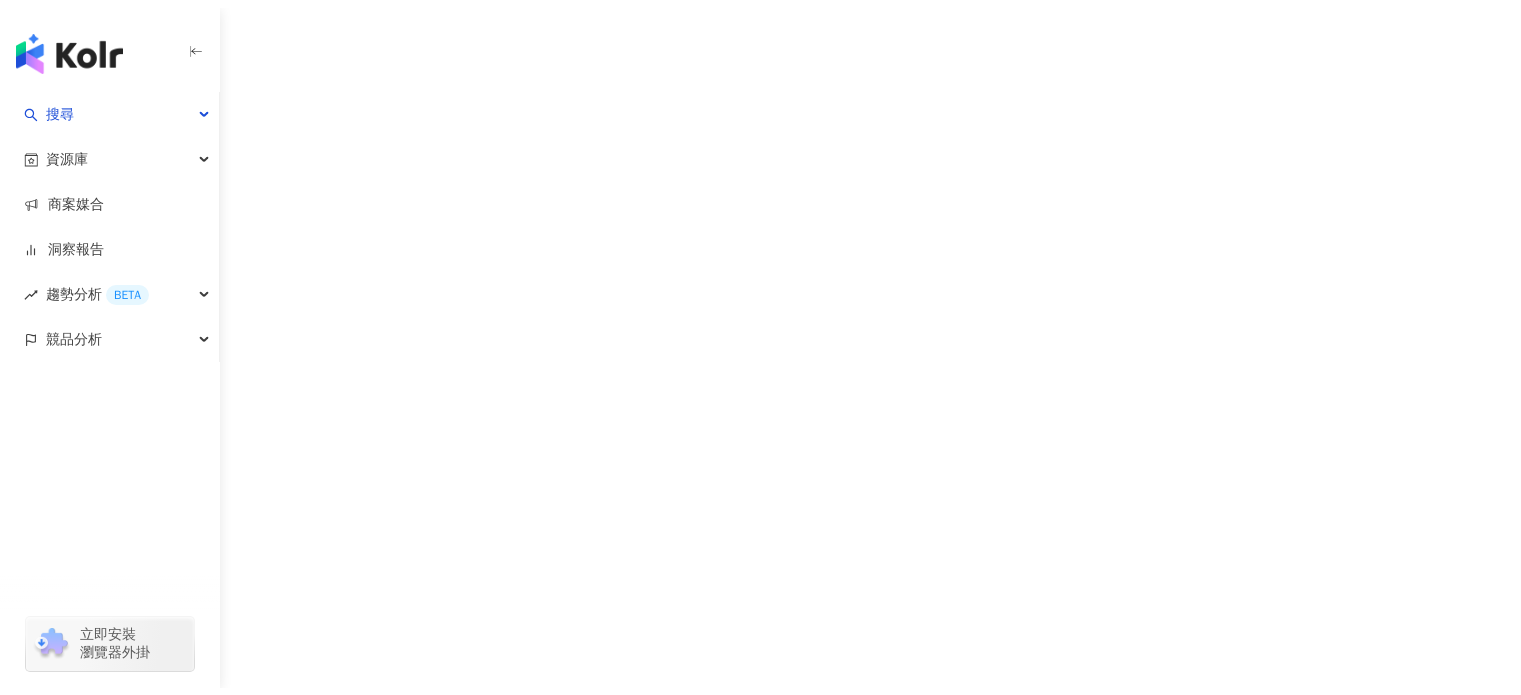 scroll, scrollTop: 0, scrollLeft: 0, axis: both 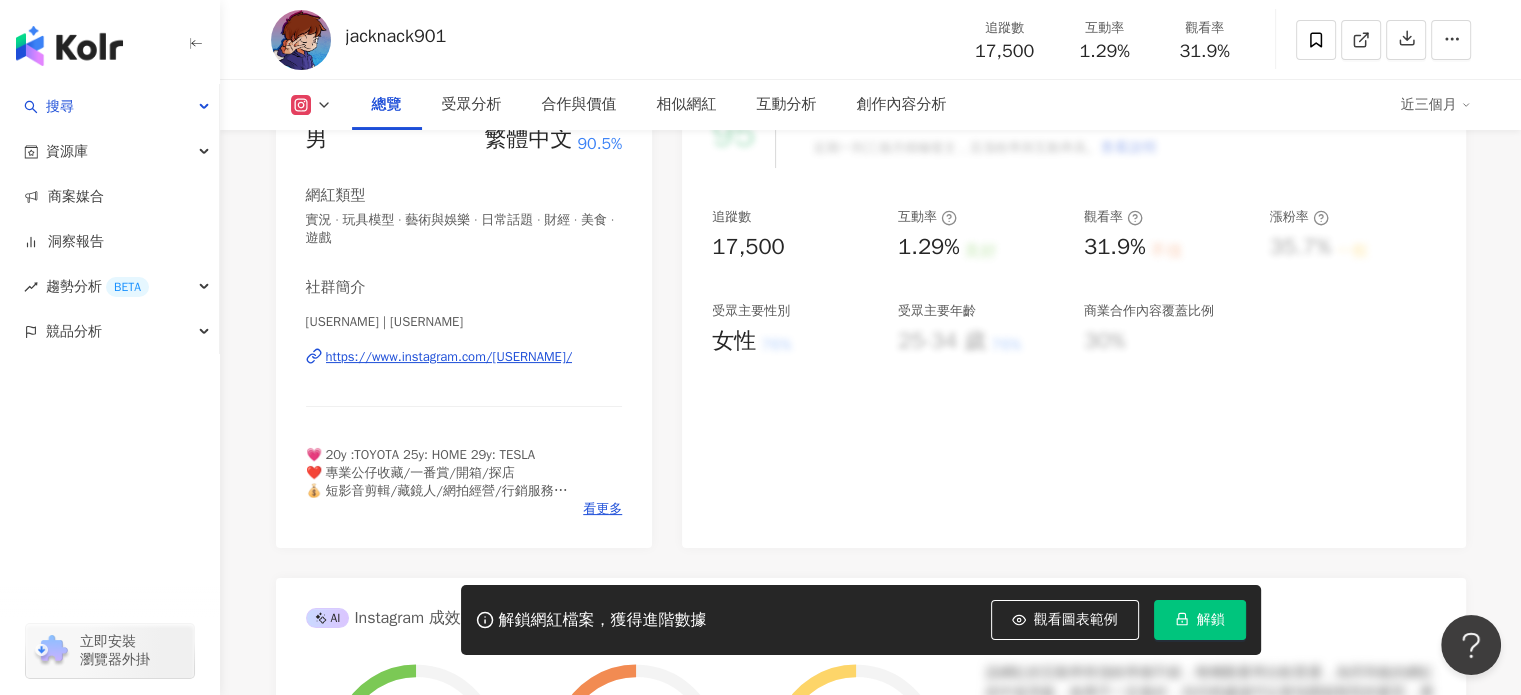 click on "https://www.instagram.com/jacknack901/" at bounding box center [449, 357] 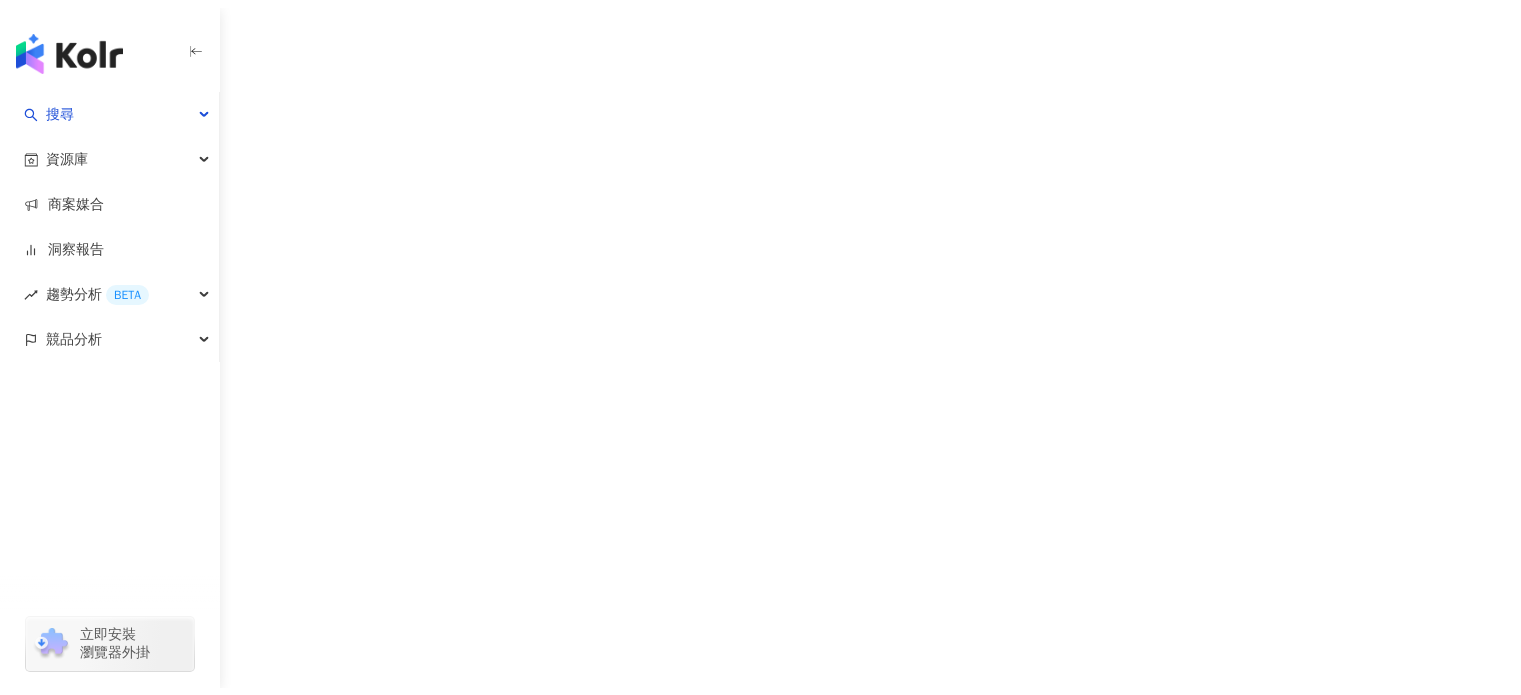scroll, scrollTop: 0, scrollLeft: 0, axis: both 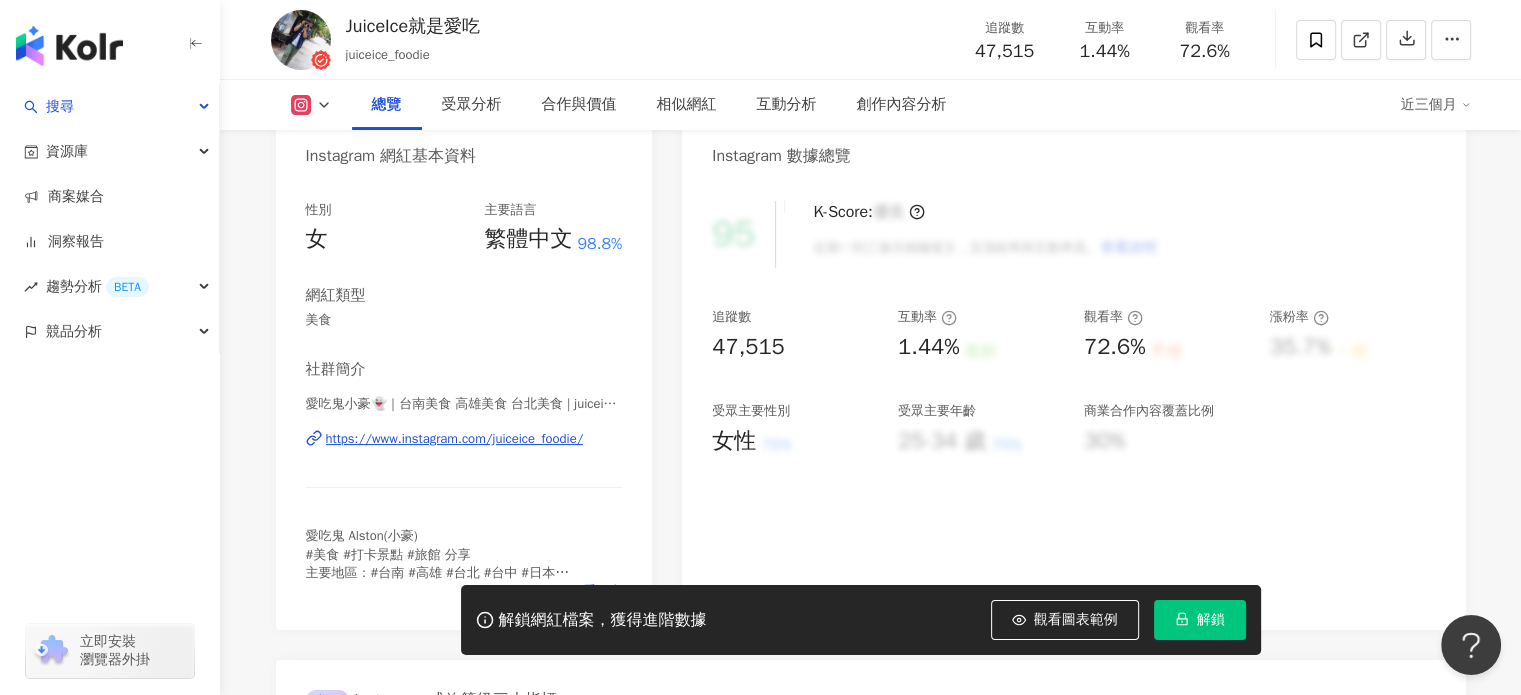 click on "https://www.instagram.com/juiceice_foodie/" at bounding box center (455, 439) 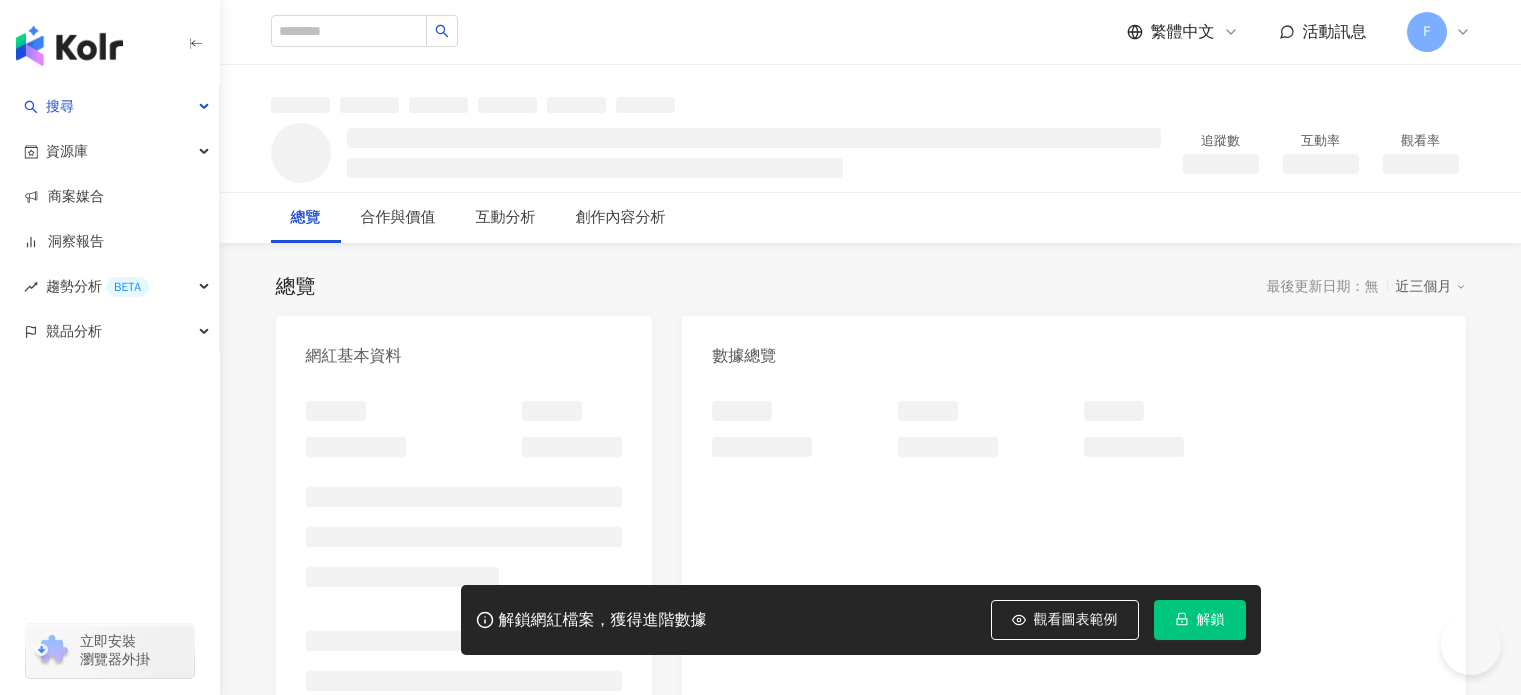 scroll, scrollTop: 0, scrollLeft: 0, axis: both 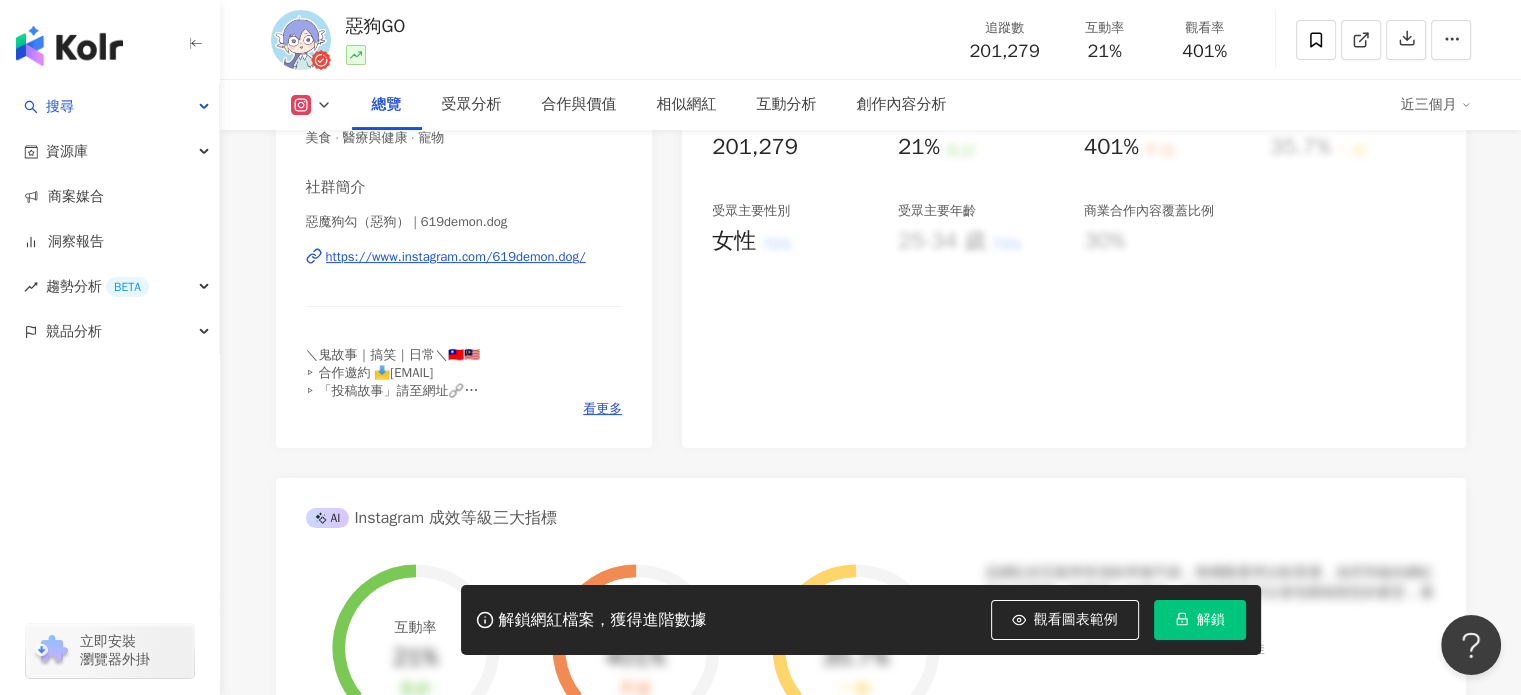 click on "https://www.instagram.com/619demon.dog/" at bounding box center (456, 257) 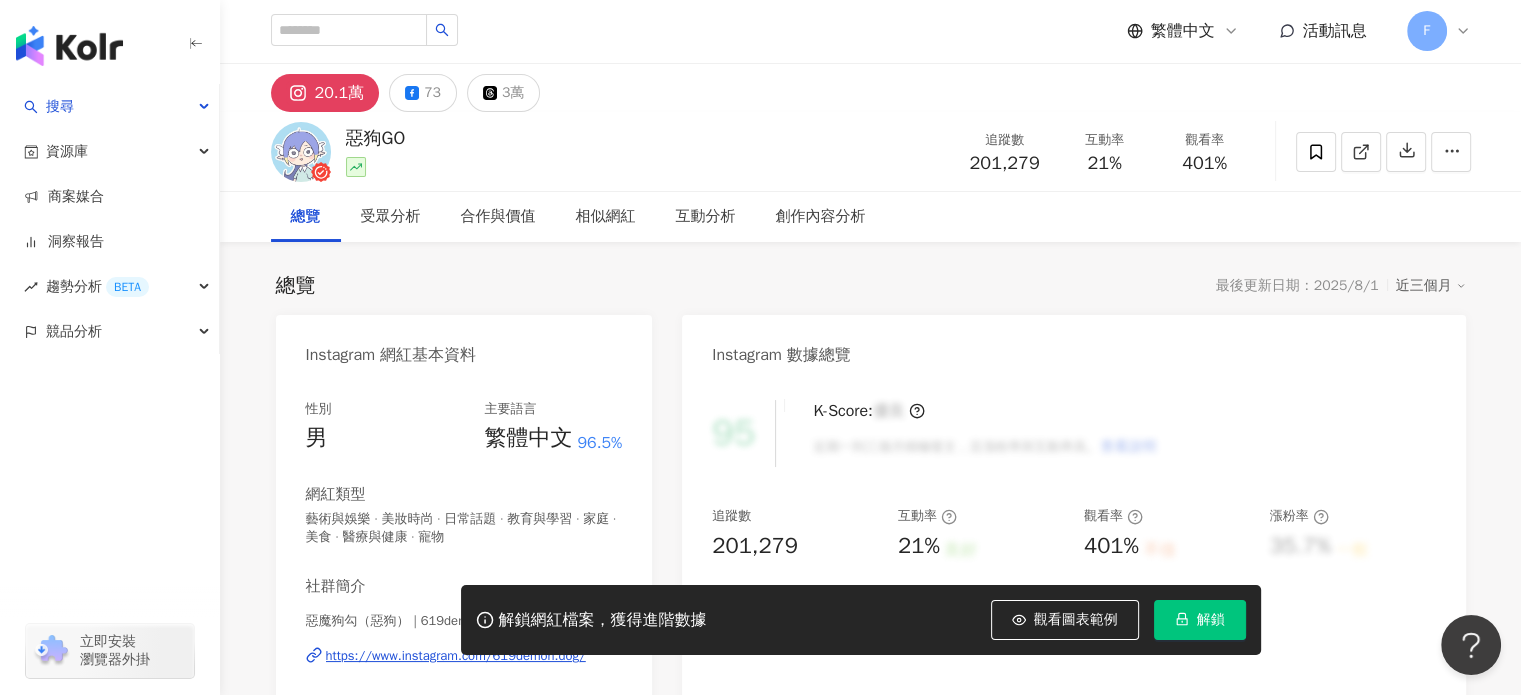 scroll, scrollTop: 0, scrollLeft: 0, axis: both 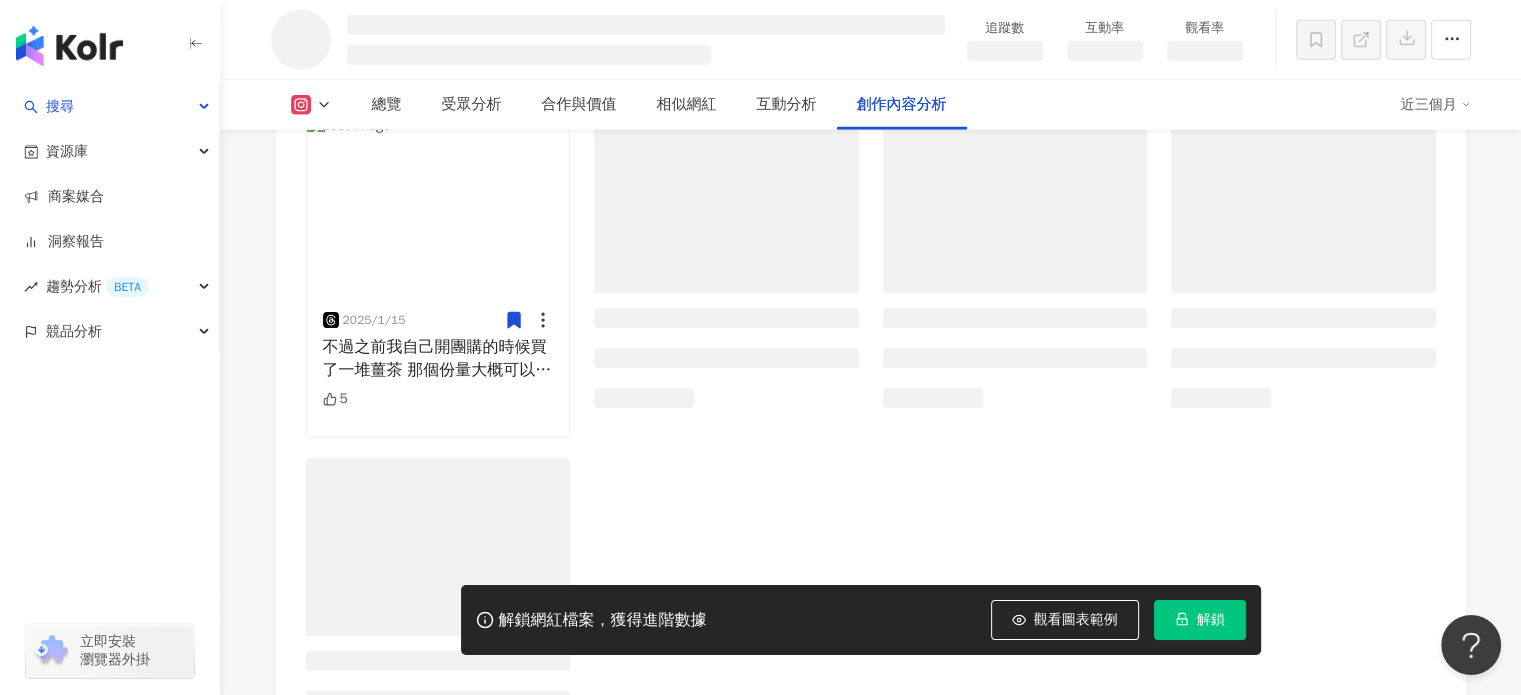 click on "**********" at bounding box center [871, 385] 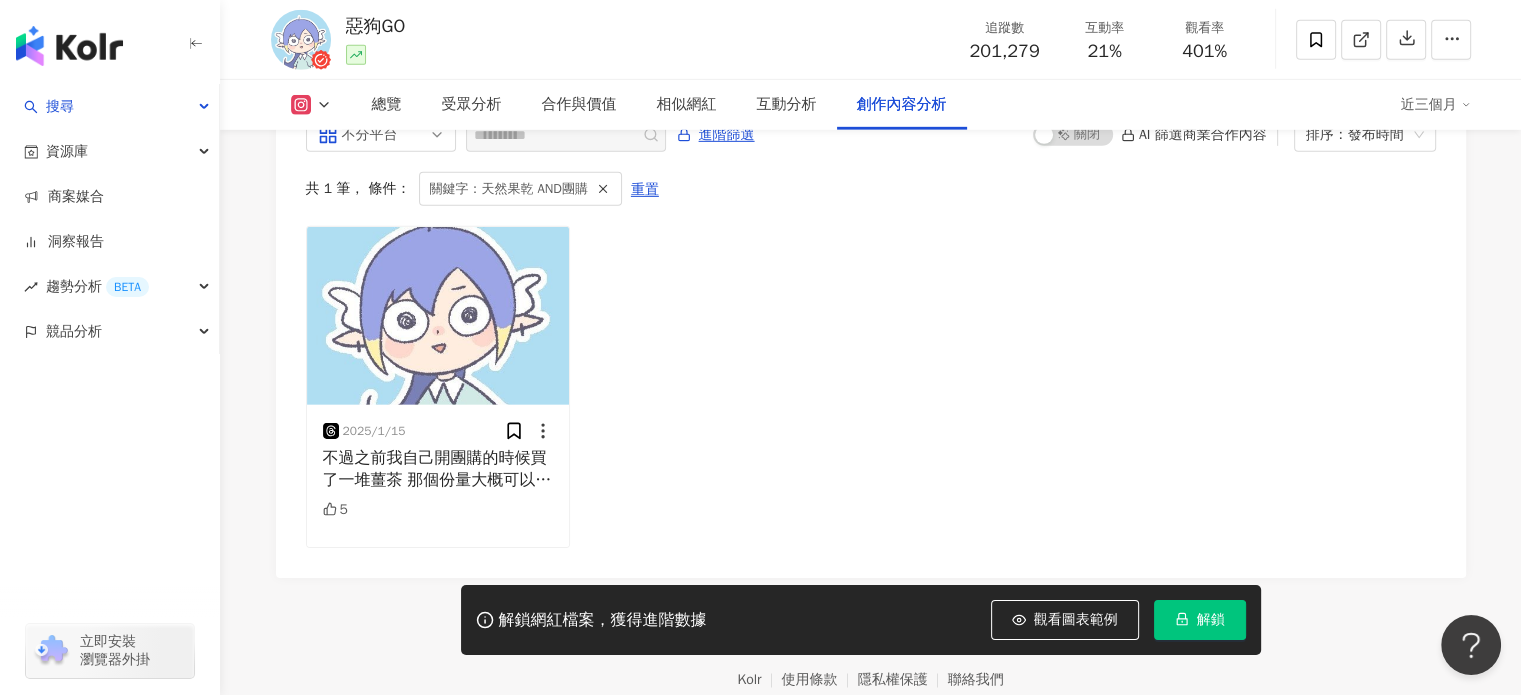 scroll, scrollTop: 6353, scrollLeft: 0, axis: vertical 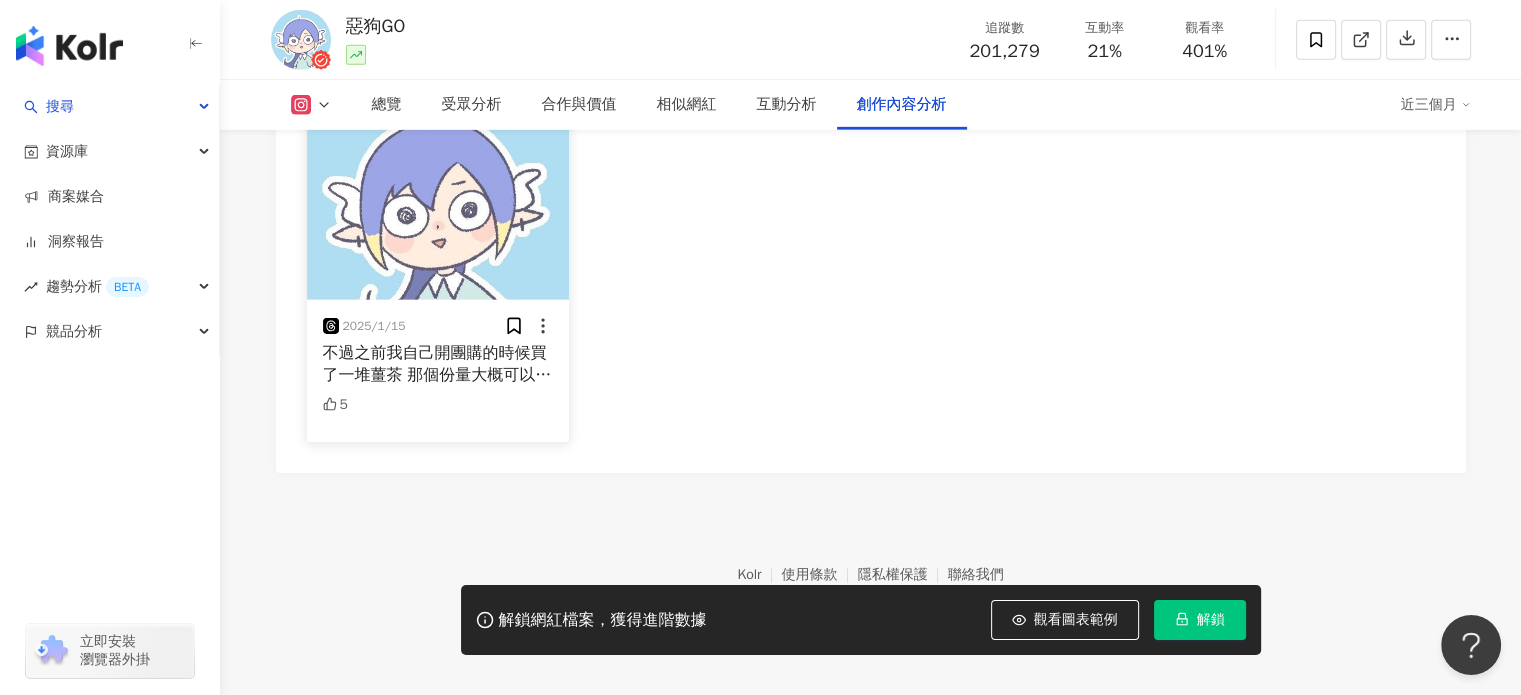 click on "不過之前我自己開團購的時候買了一堆薑茶
那個份量大概可以度過這個冬天" at bounding box center [437, 375] 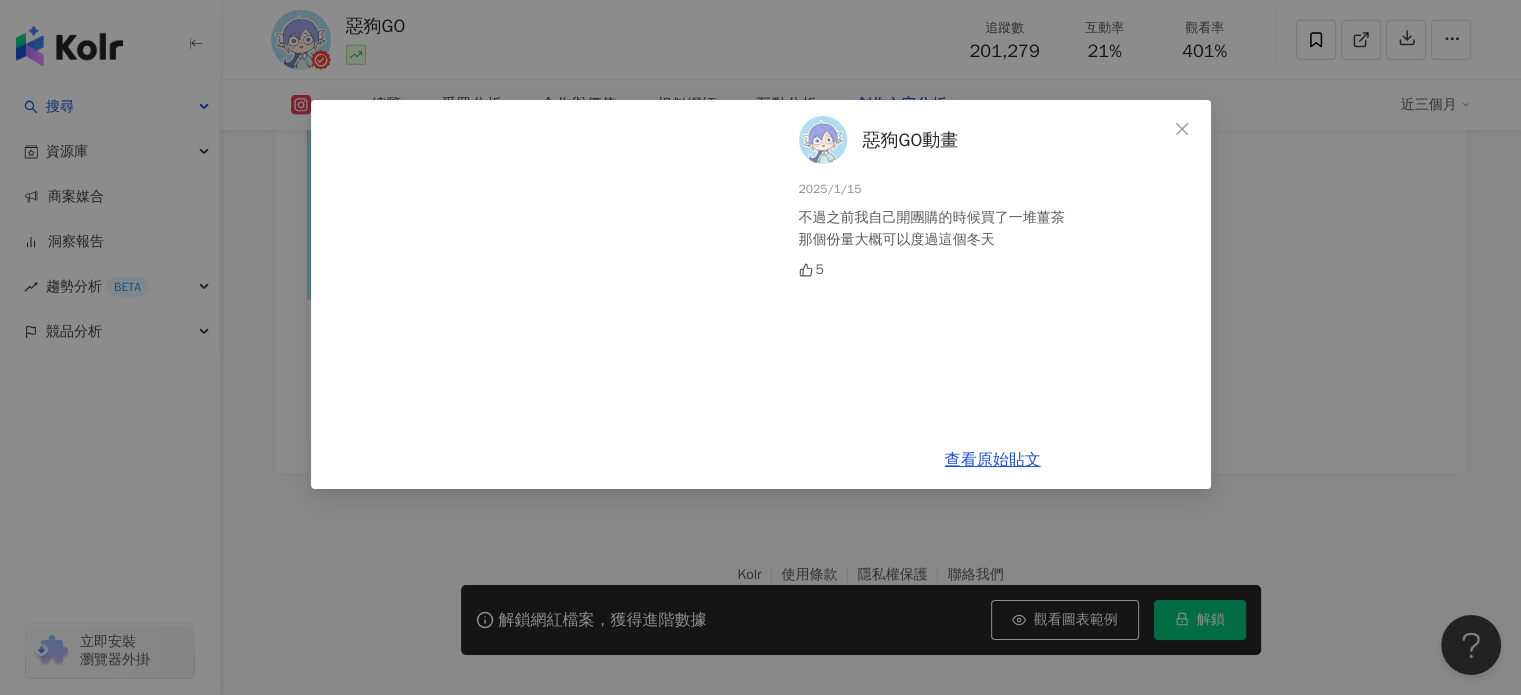 drag, startPoint x: 1172, startPoint y: 126, endPoint x: 1155, endPoint y: 123, distance: 17.262676 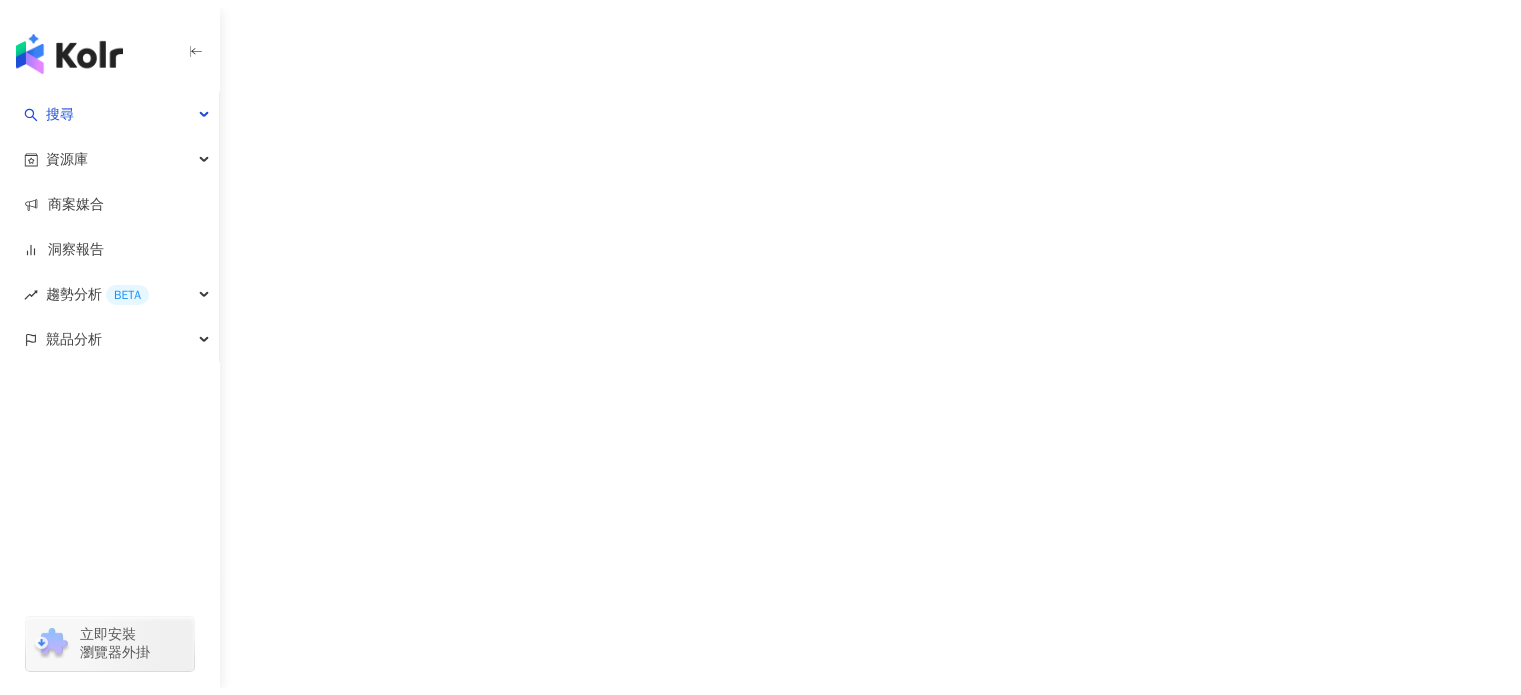 scroll, scrollTop: 0, scrollLeft: 0, axis: both 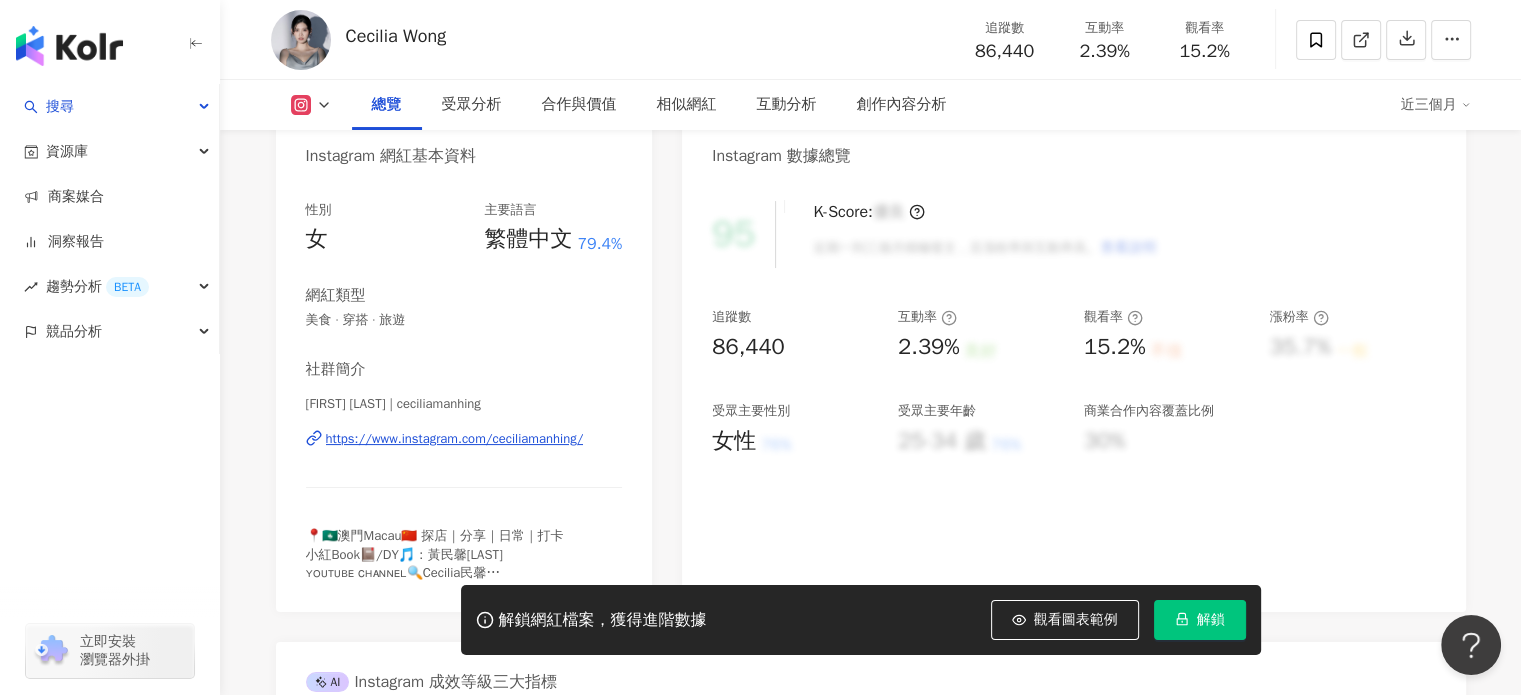 click on "https://www.instagram.com/ceciliamanhing/" at bounding box center [455, 439] 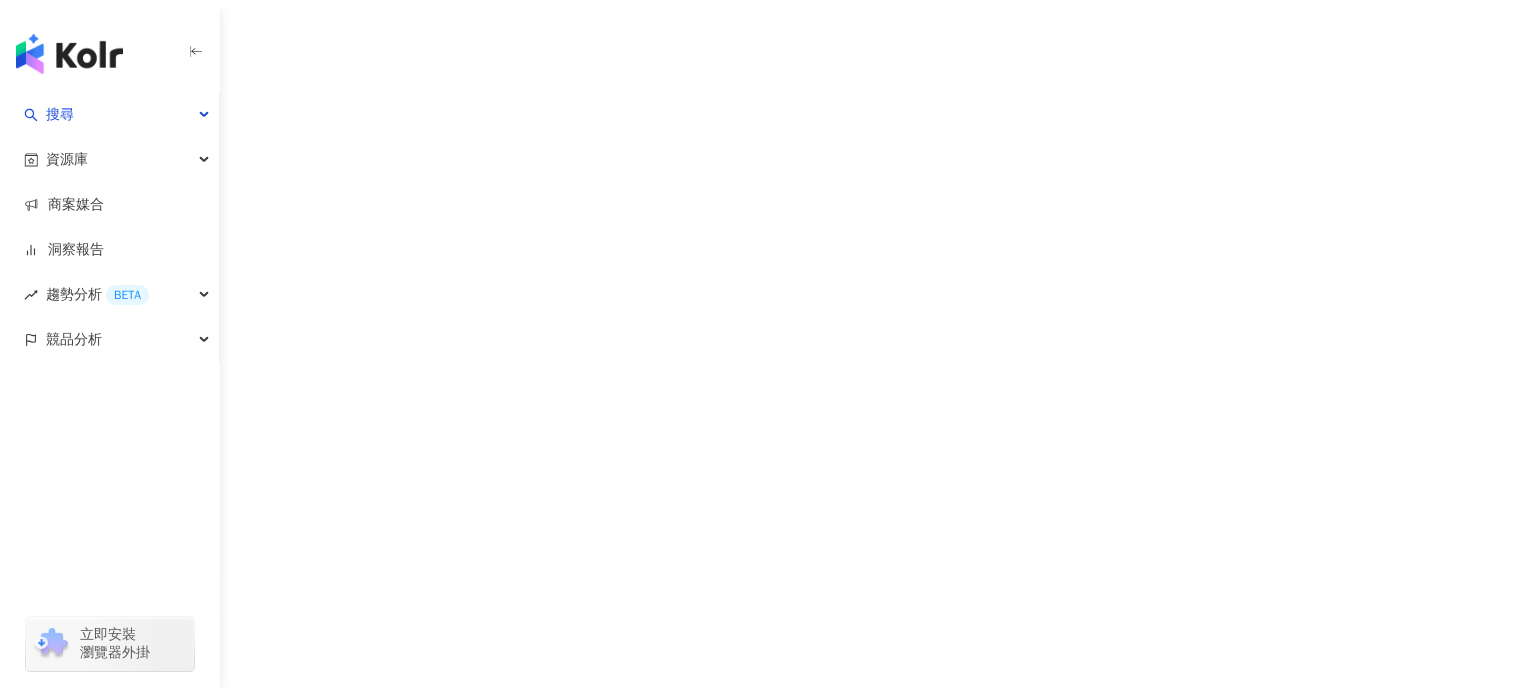 scroll, scrollTop: 0, scrollLeft: 0, axis: both 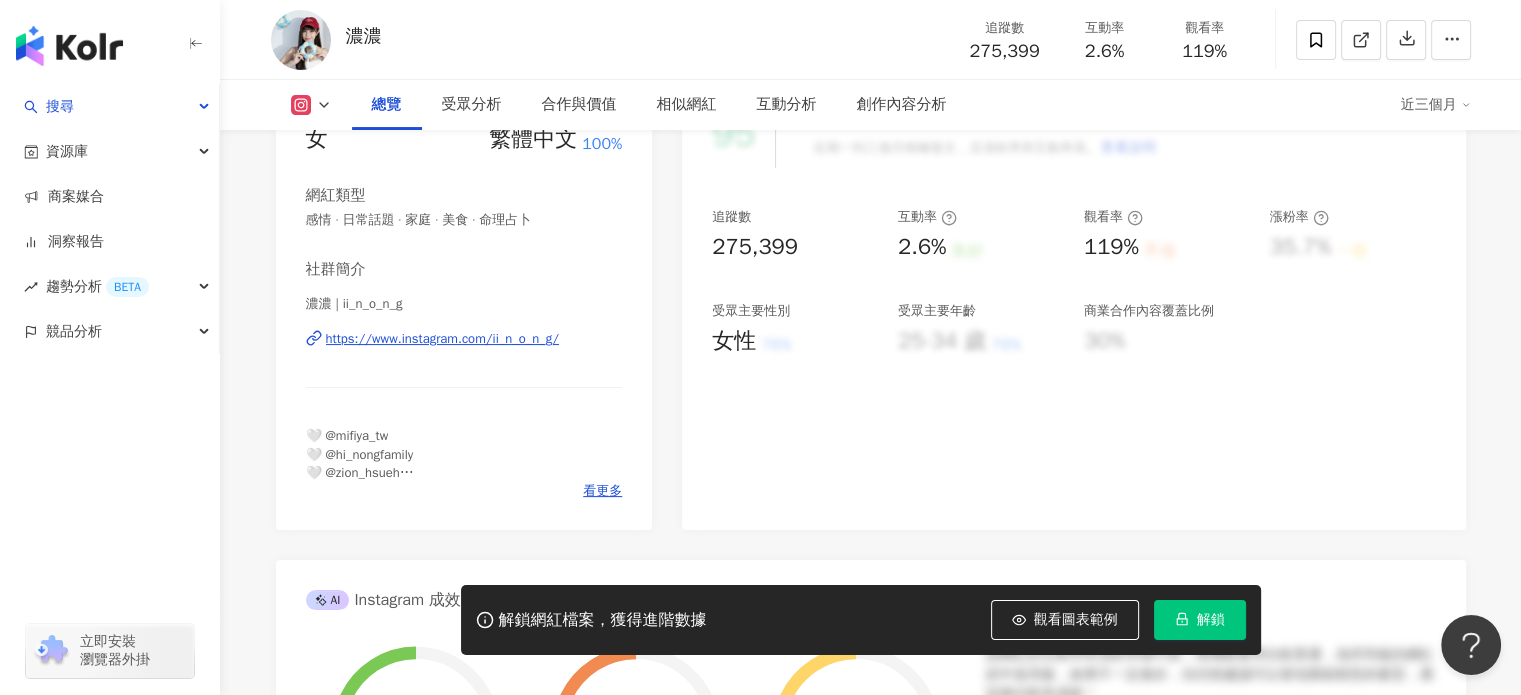 click on "https://www.instagram.com/ii_n_o_n_g/" at bounding box center [442, 339] 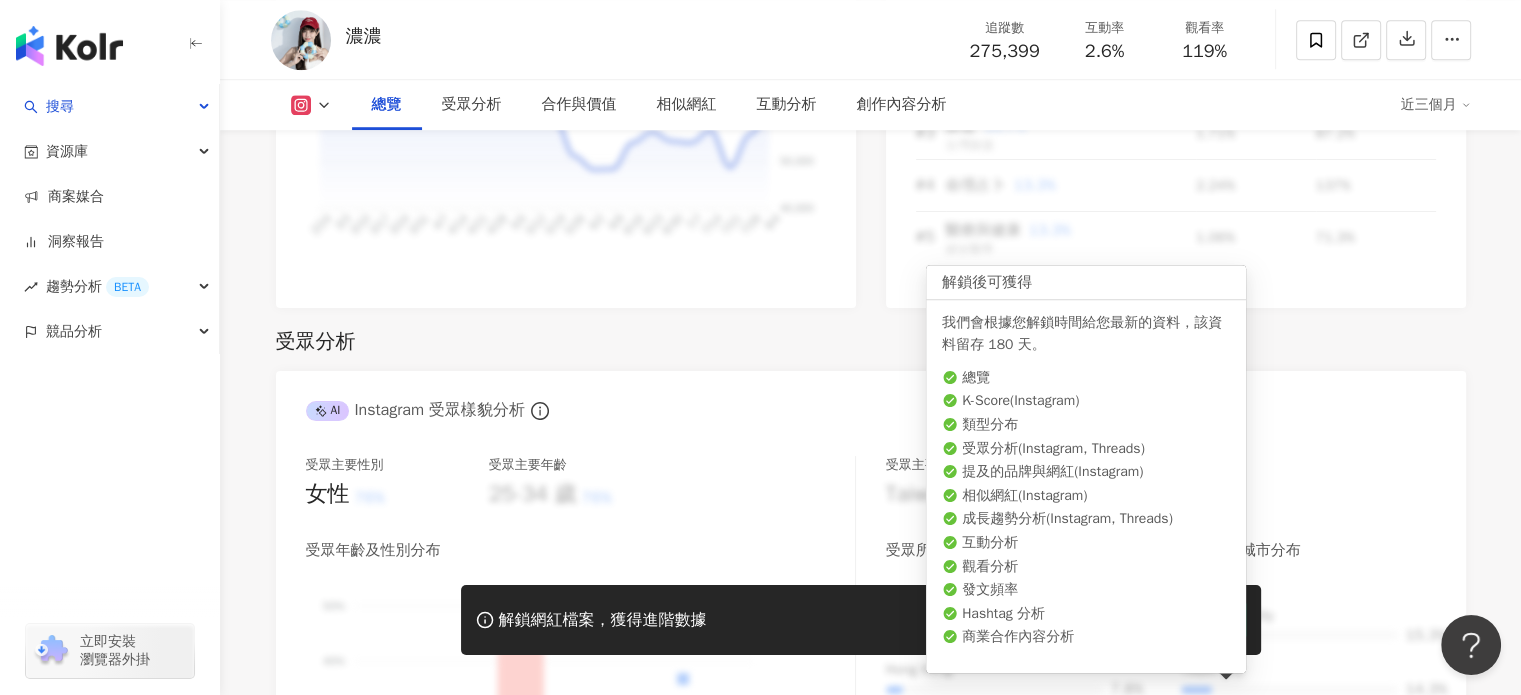 scroll, scrollTop: 1700, scrollLeft: 0, axis: vertical 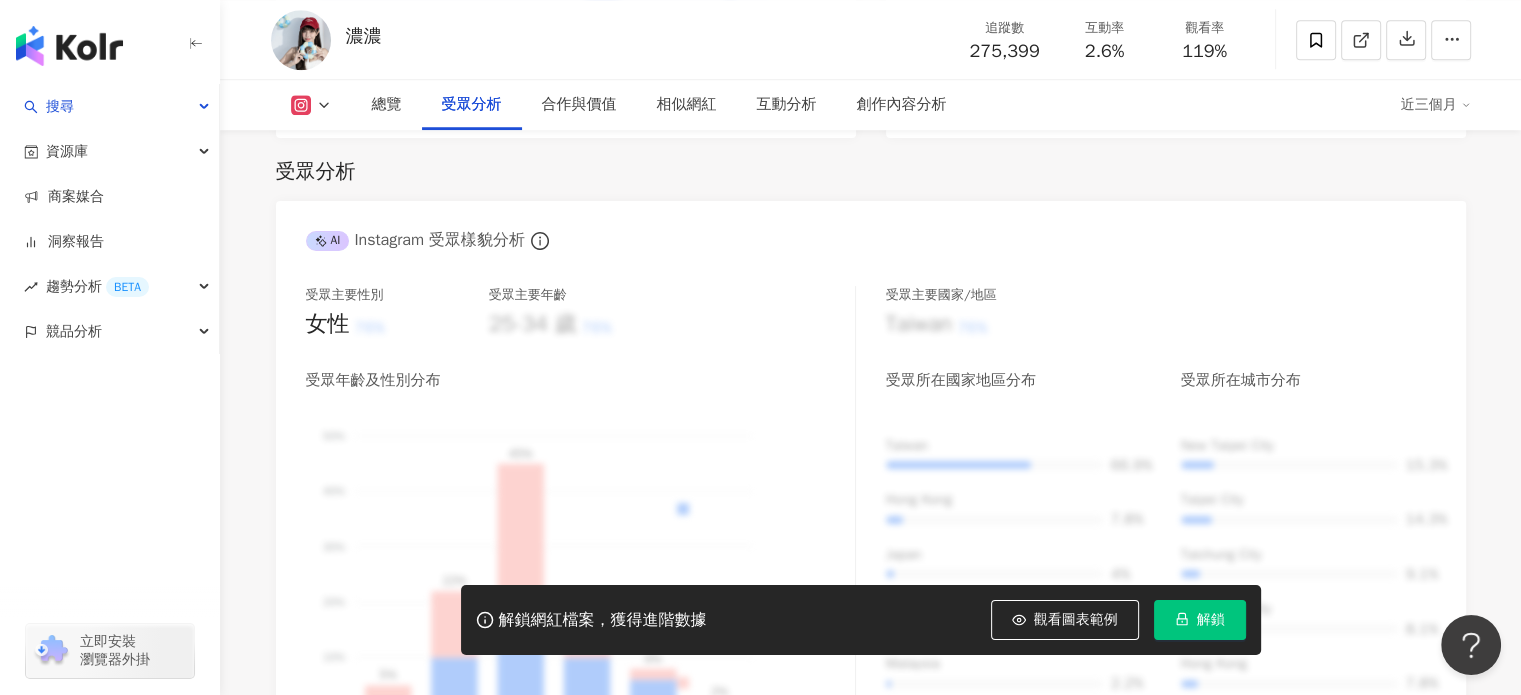 click on "解鎖網紅檔案，獲得進階數據 觀看圖表範例 解鎖" at bounding box center [861, 620] 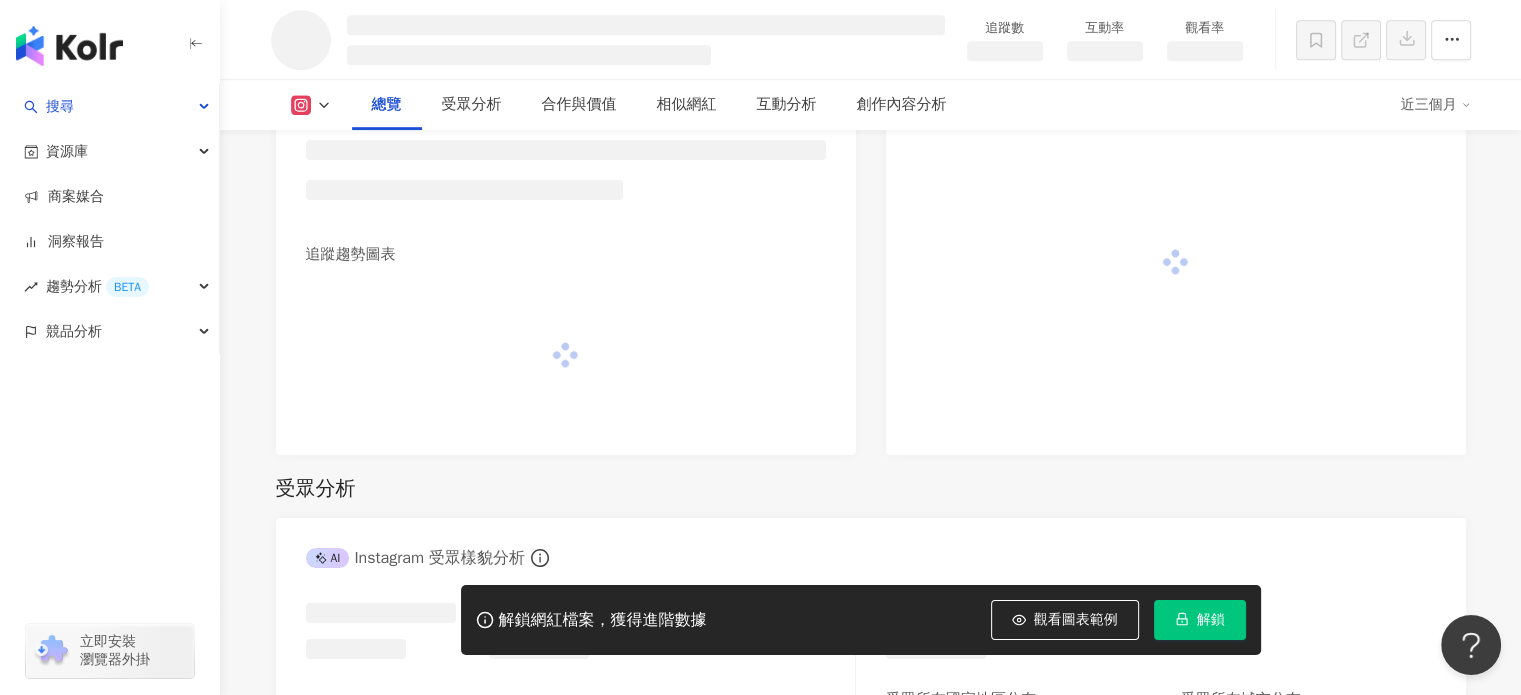 scroll, scrollTop: 784, scrollLeft: 0, axis: vertical 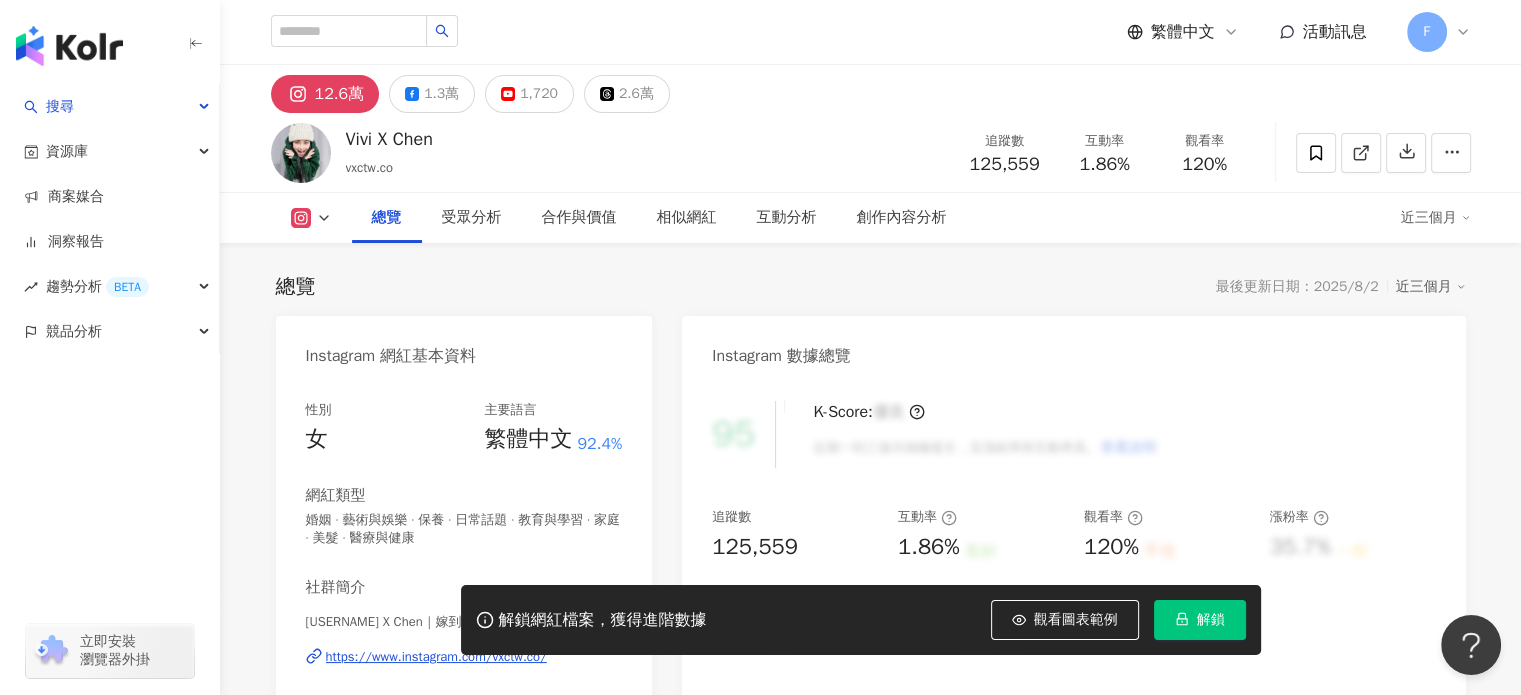 click on "https://www.instagram.com/vxctw.co/" at bounding box center (436, 657) 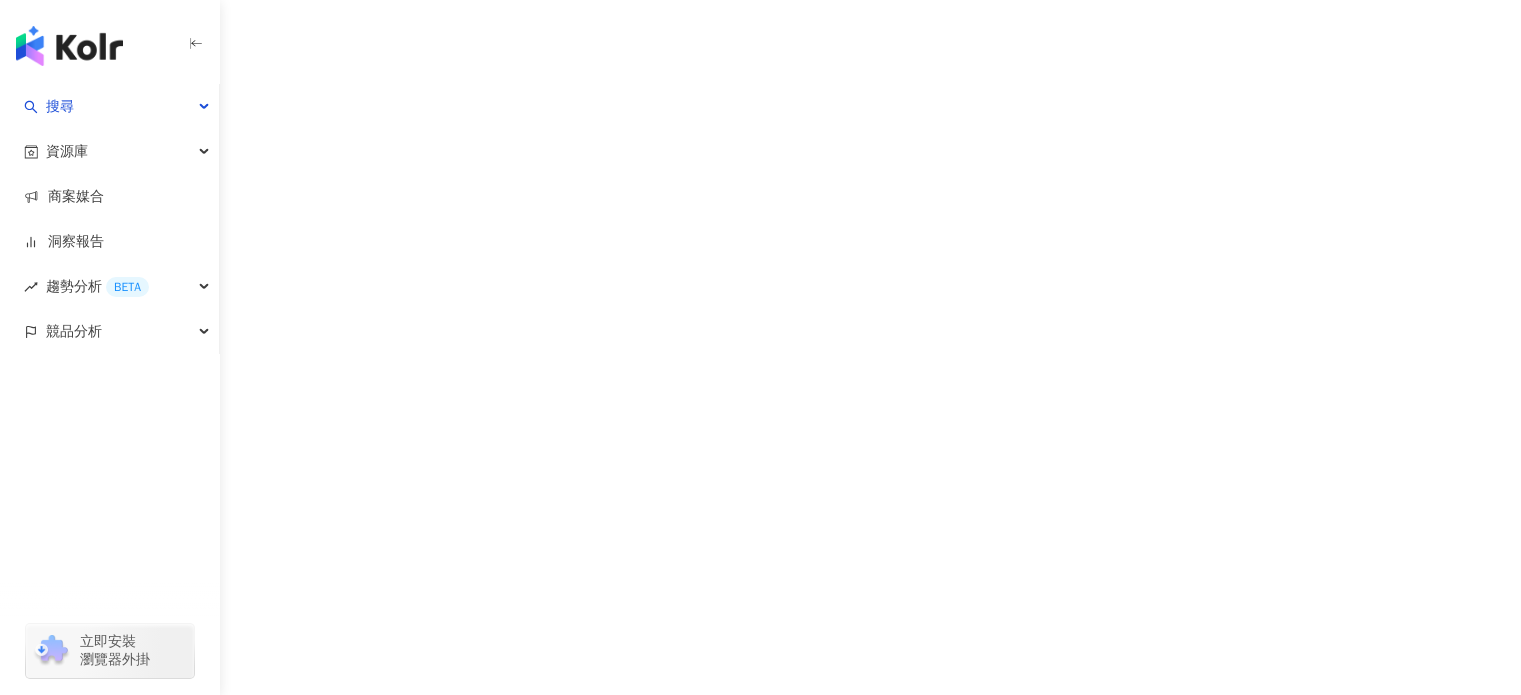 scroll, scrollTop: 0, scrollLeft: 0, axis: both 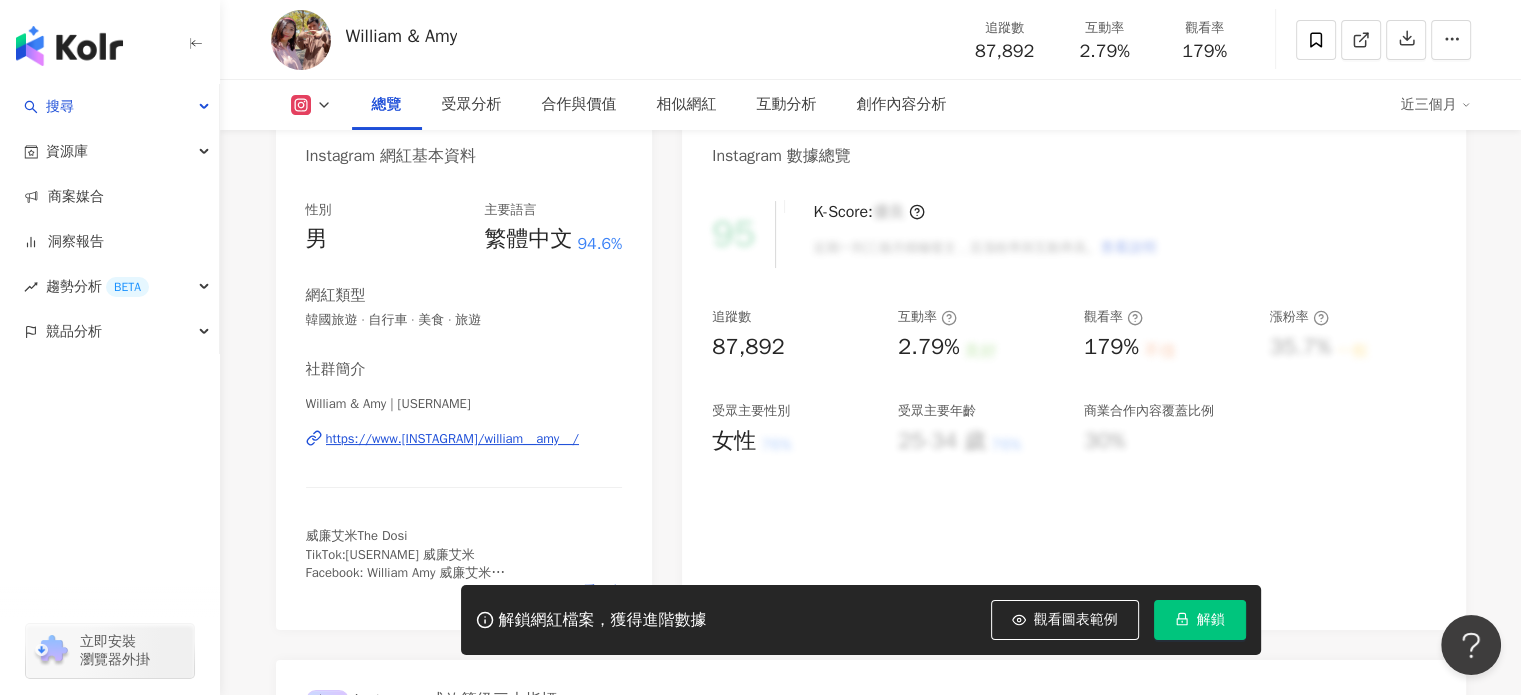 click on "https://www.instagram.com/william__amy__/" at bounding box center (453, 439) 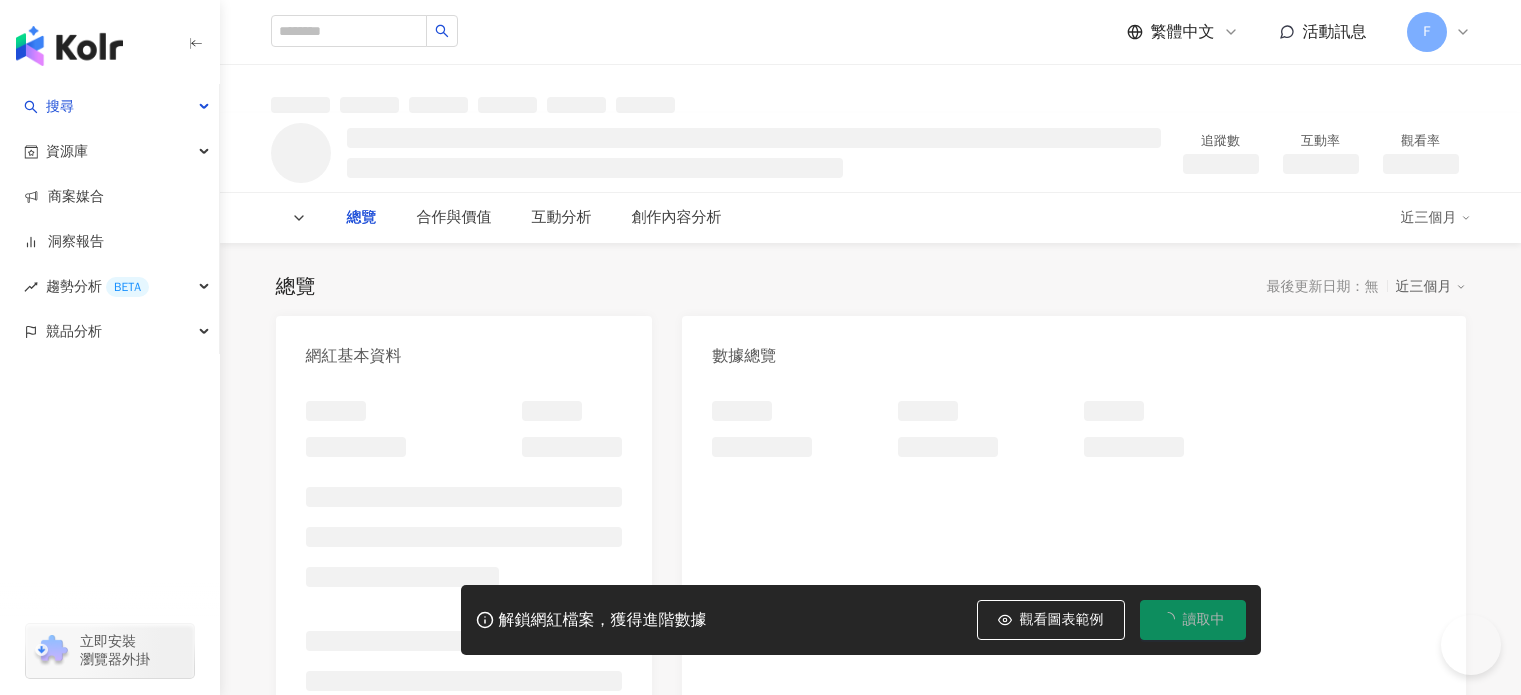 scroll, scrollTop: 0, scrollLeft: 0, axis: both 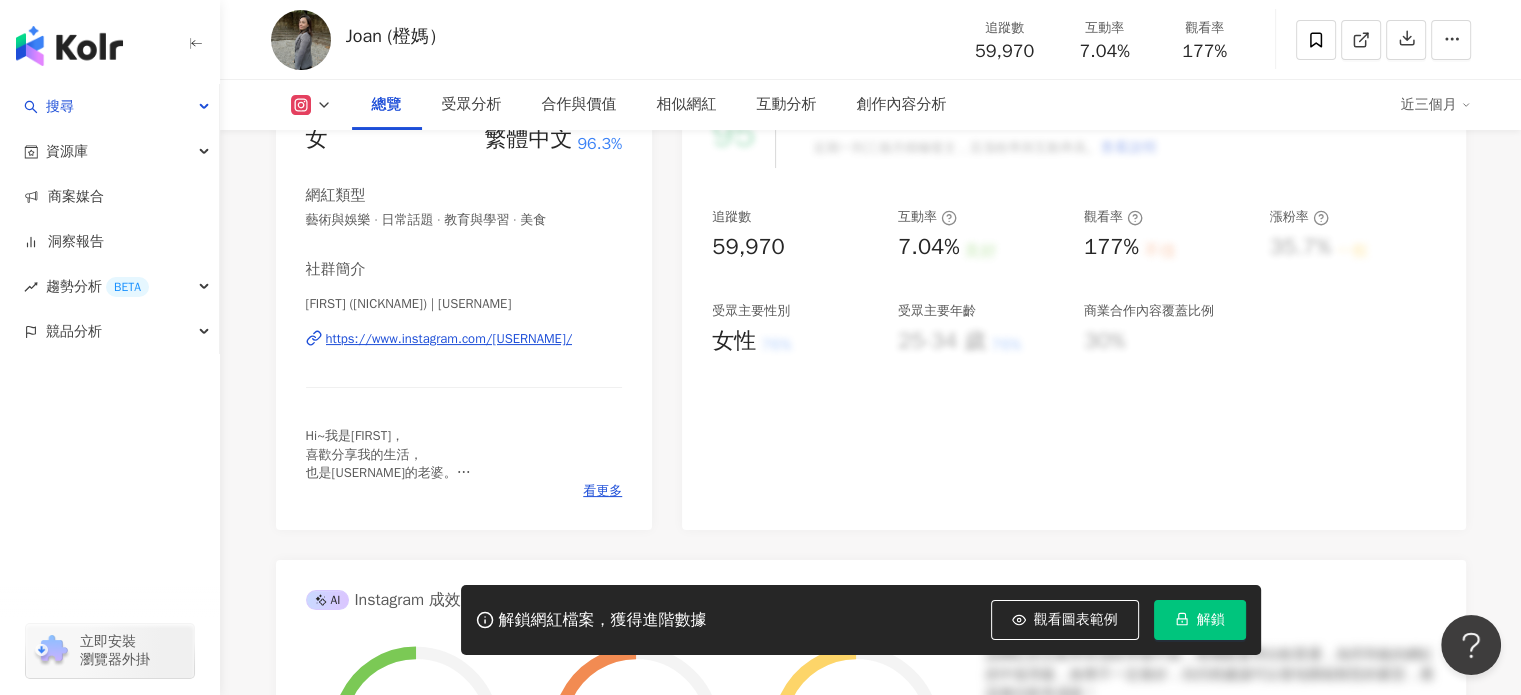 click on "https://www.instagram.com/joan19990627/" at bounding box center [449, 339] 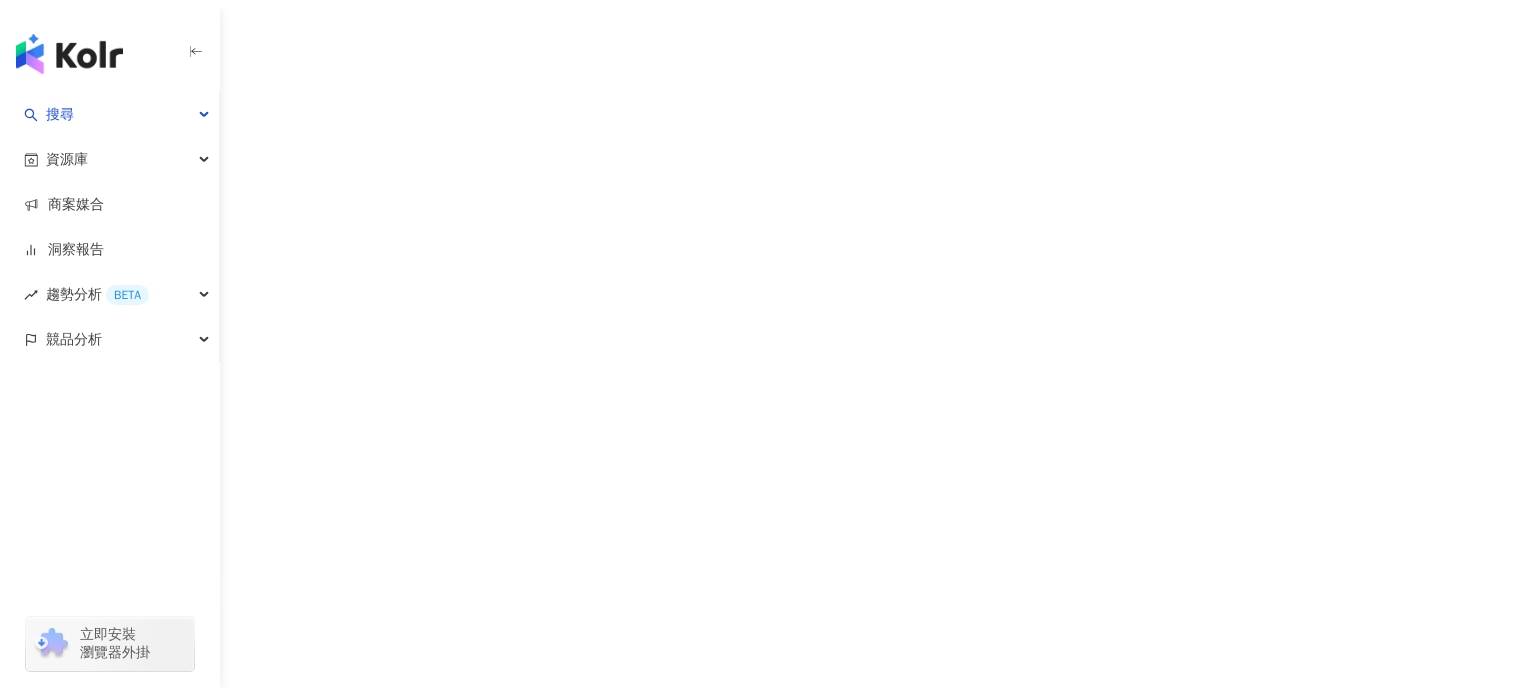 scroll, scrollTop: 0, scrollLeft: 0, axis: both 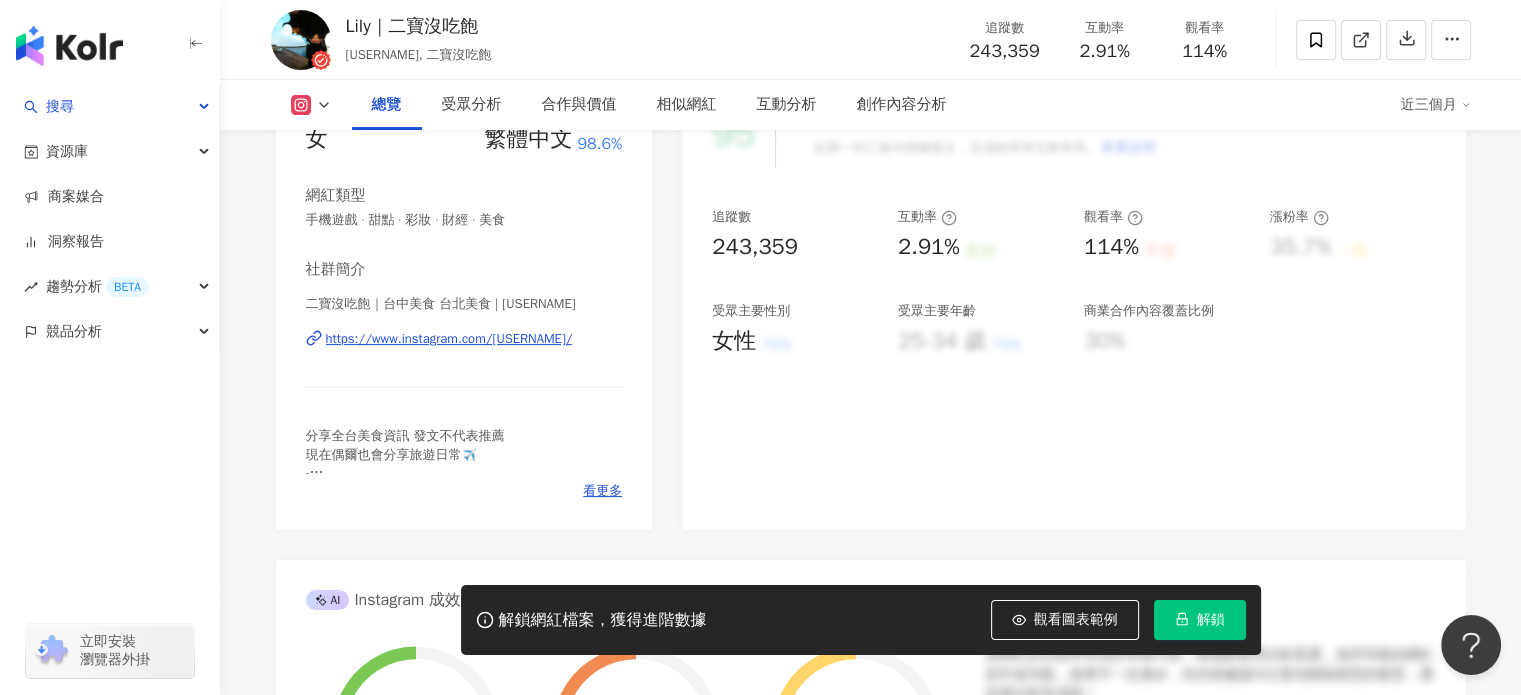 click on "https://www.instagram.com/[USERNAME]/" at bounding box center [449, 339] 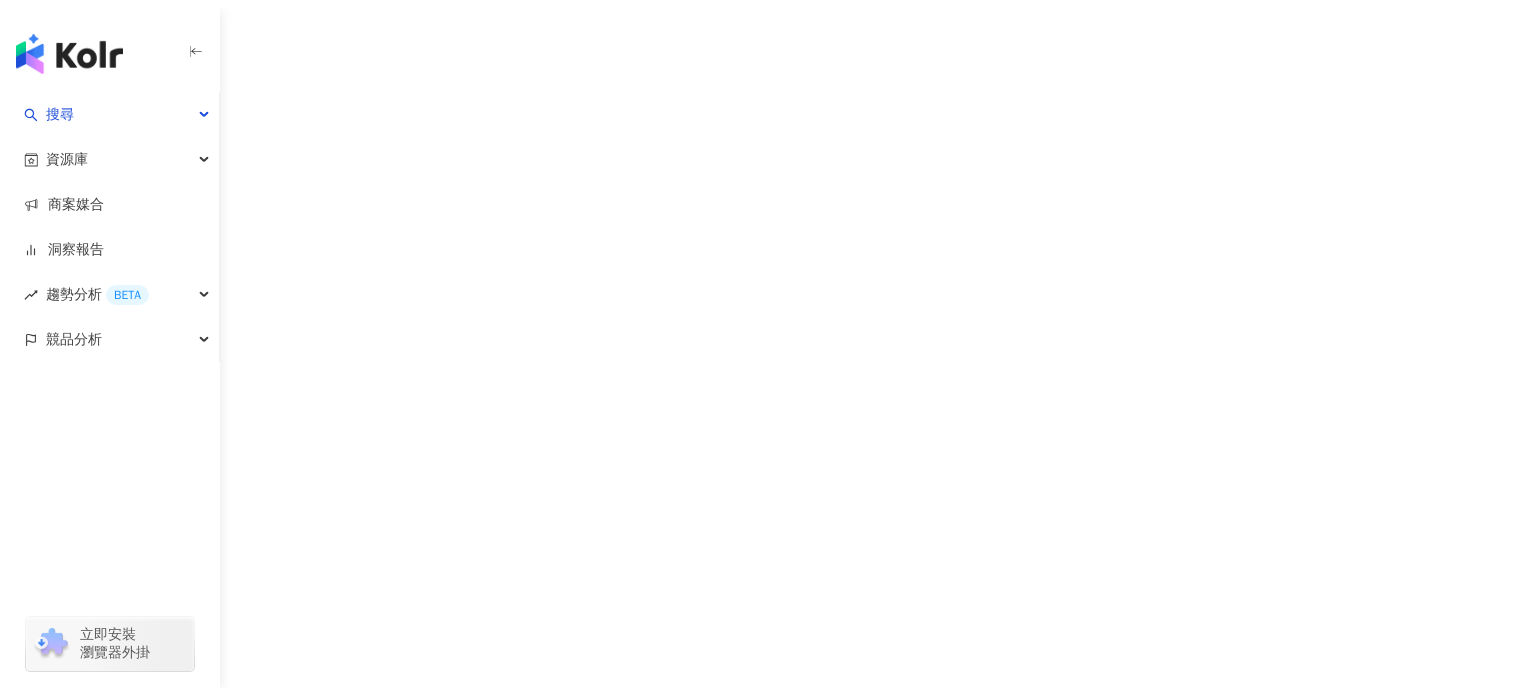 scroll, scrollTop: 0, scrollLeft: 0, axis: both 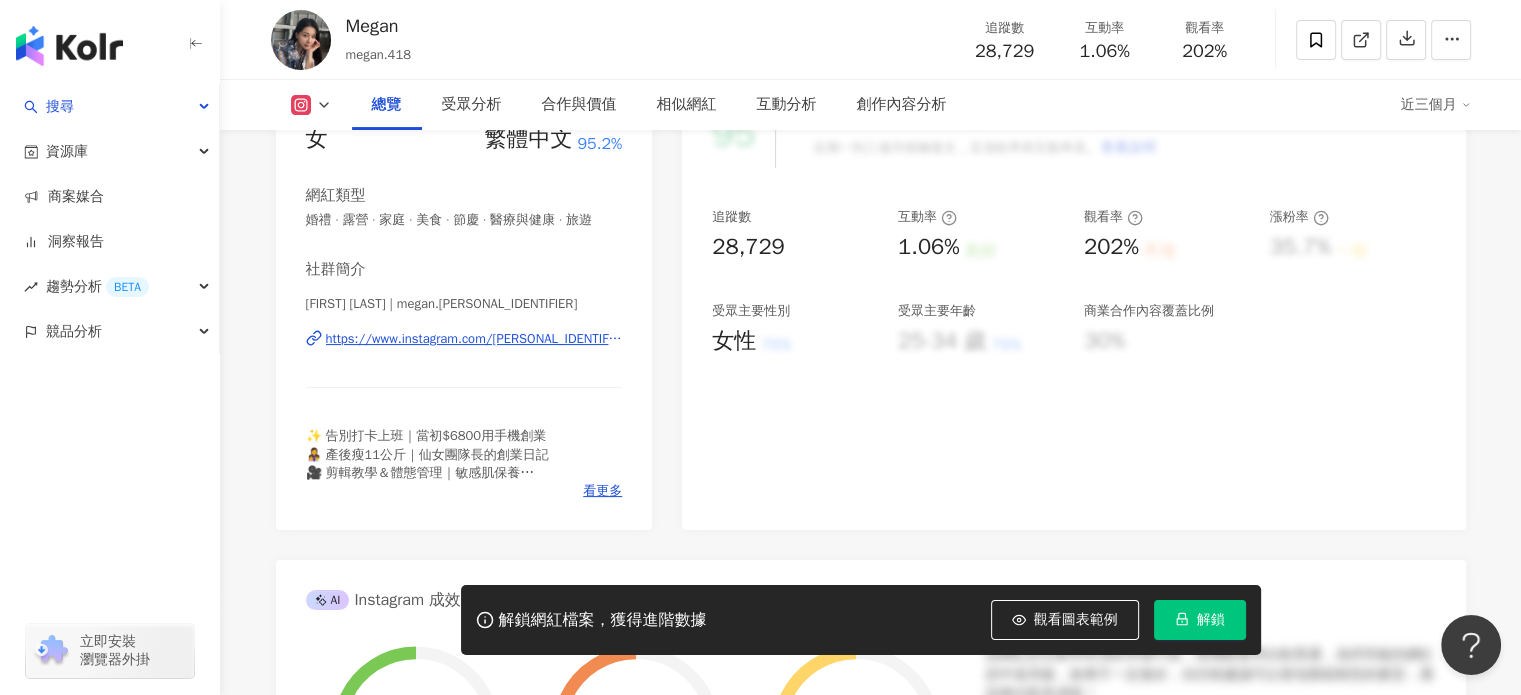 click on "https://www.instagram.com/megan.418/" at bounding box center [474, 339] 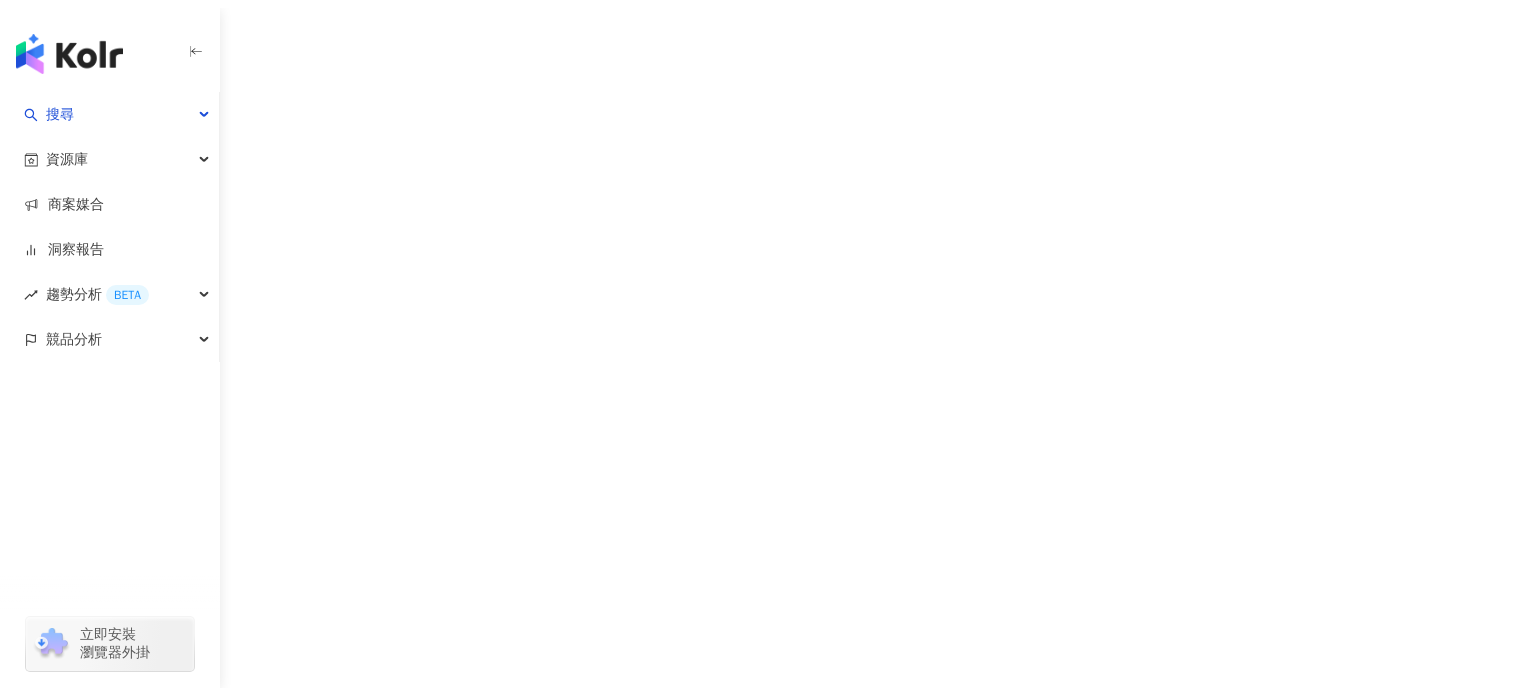 scroll, scrollTop: 0, scrollLeft: 0, axis: both 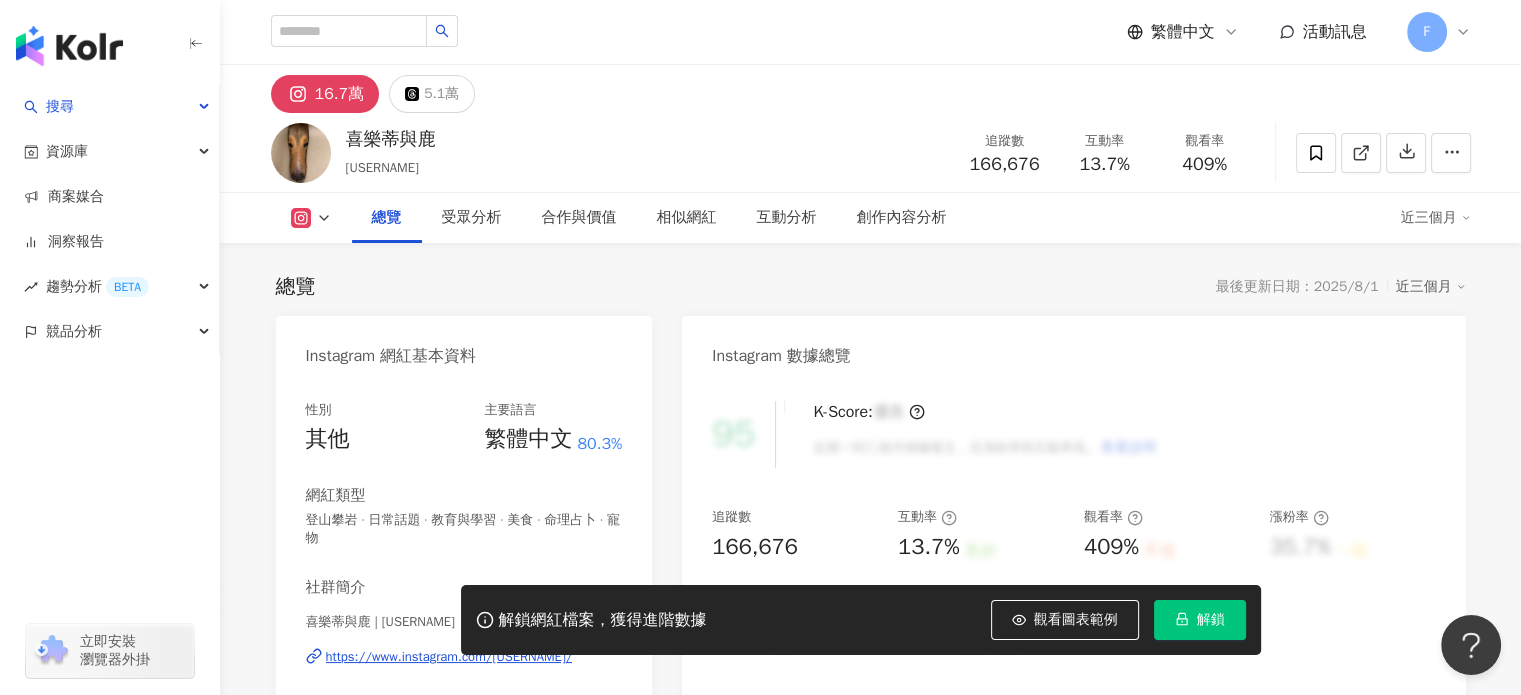 click on "https://www.instagram.com/deershelties/" at bounding box center (449, 657) 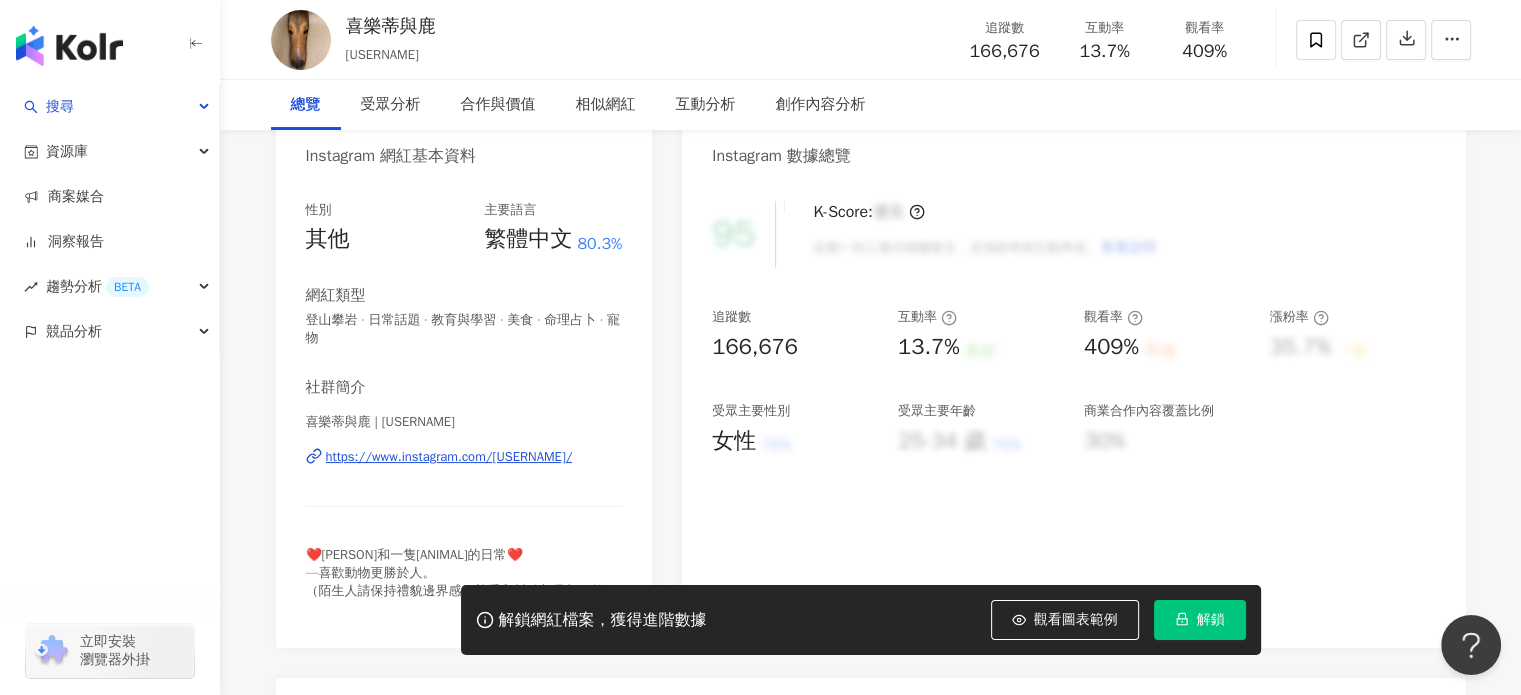 scroll, scrollTop: 0, scrollLeft: 0, axis: both 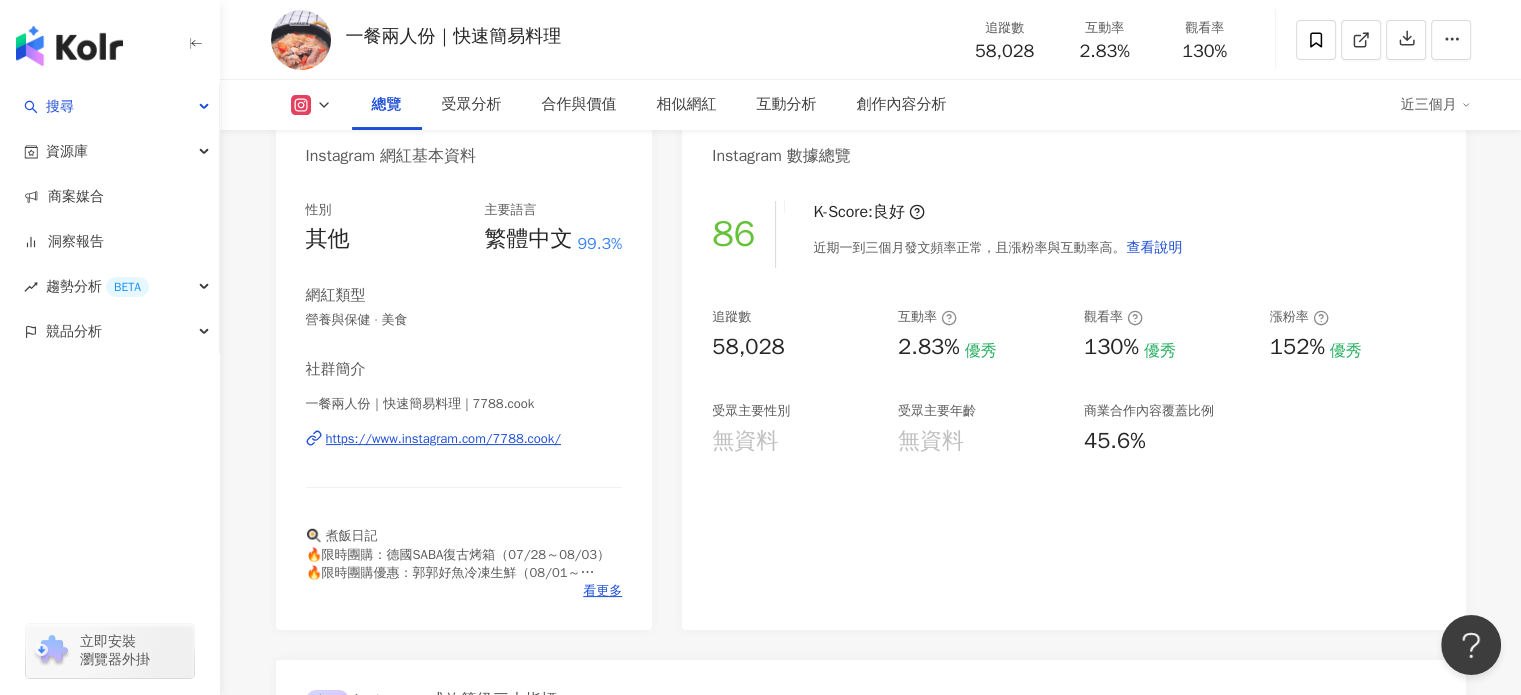 click on "https://www.instagram.com/7788.cook/" at bounding box center (444, 439) 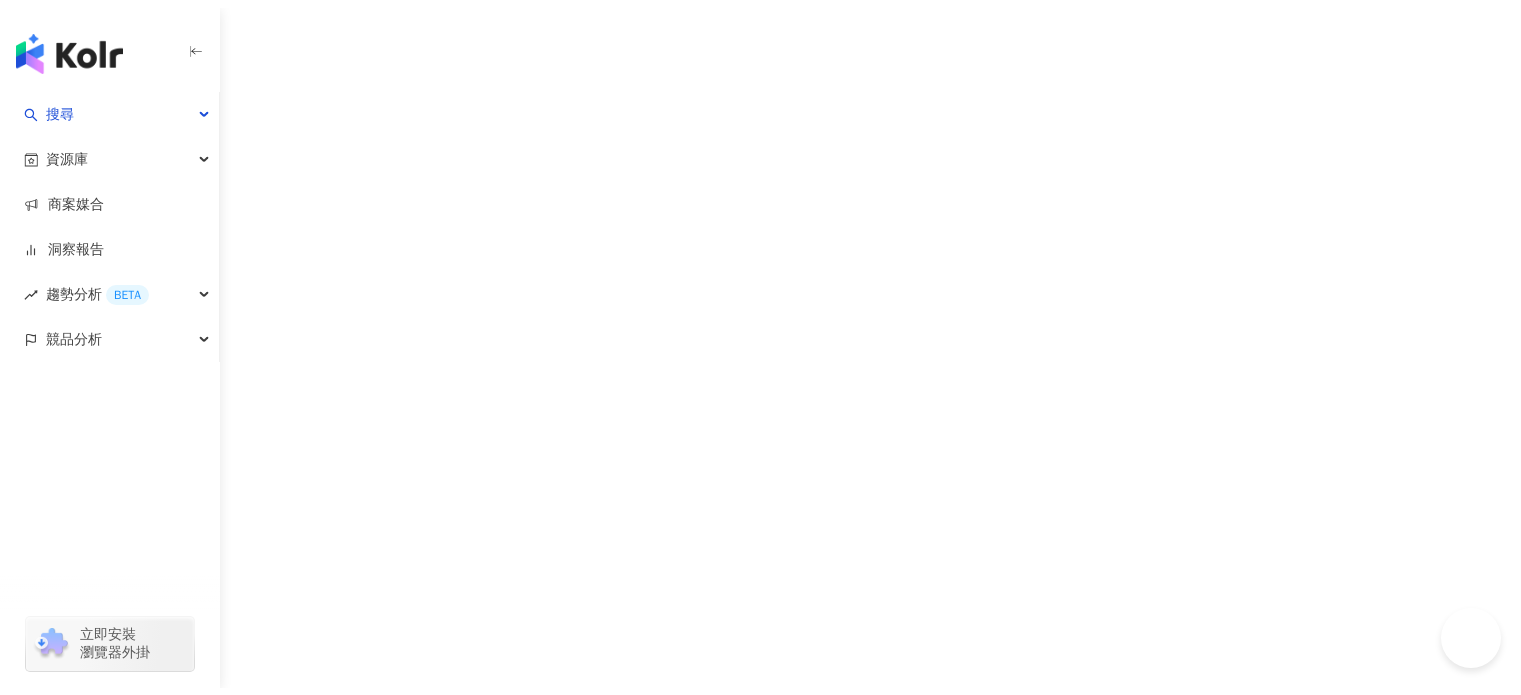 scroll, scrollTop: 0, scrollLeft: 0, axis: both 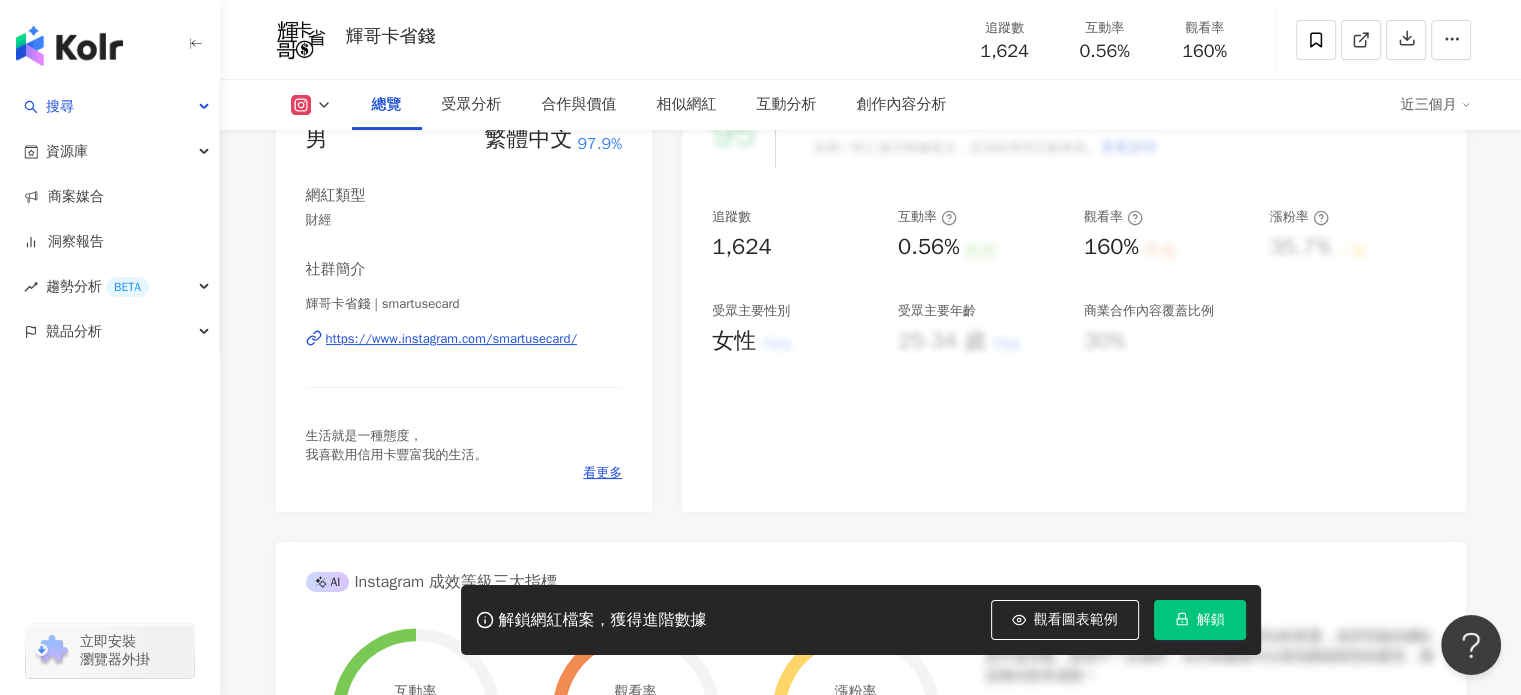 click on "https://www.instagram.com/smartusecard/" at bounding box center [452, 339] 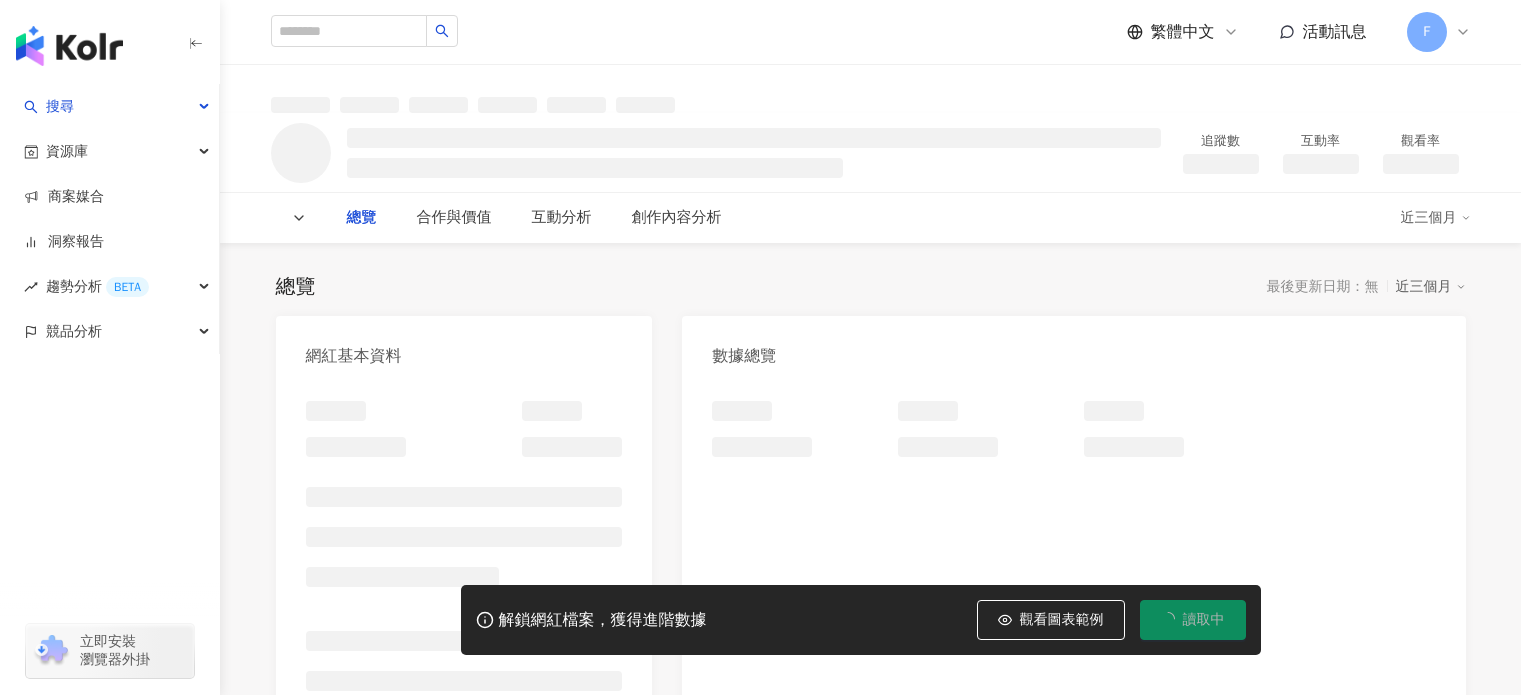 scroll, scrollTop: 0, scrollLeft: 0, axis: both 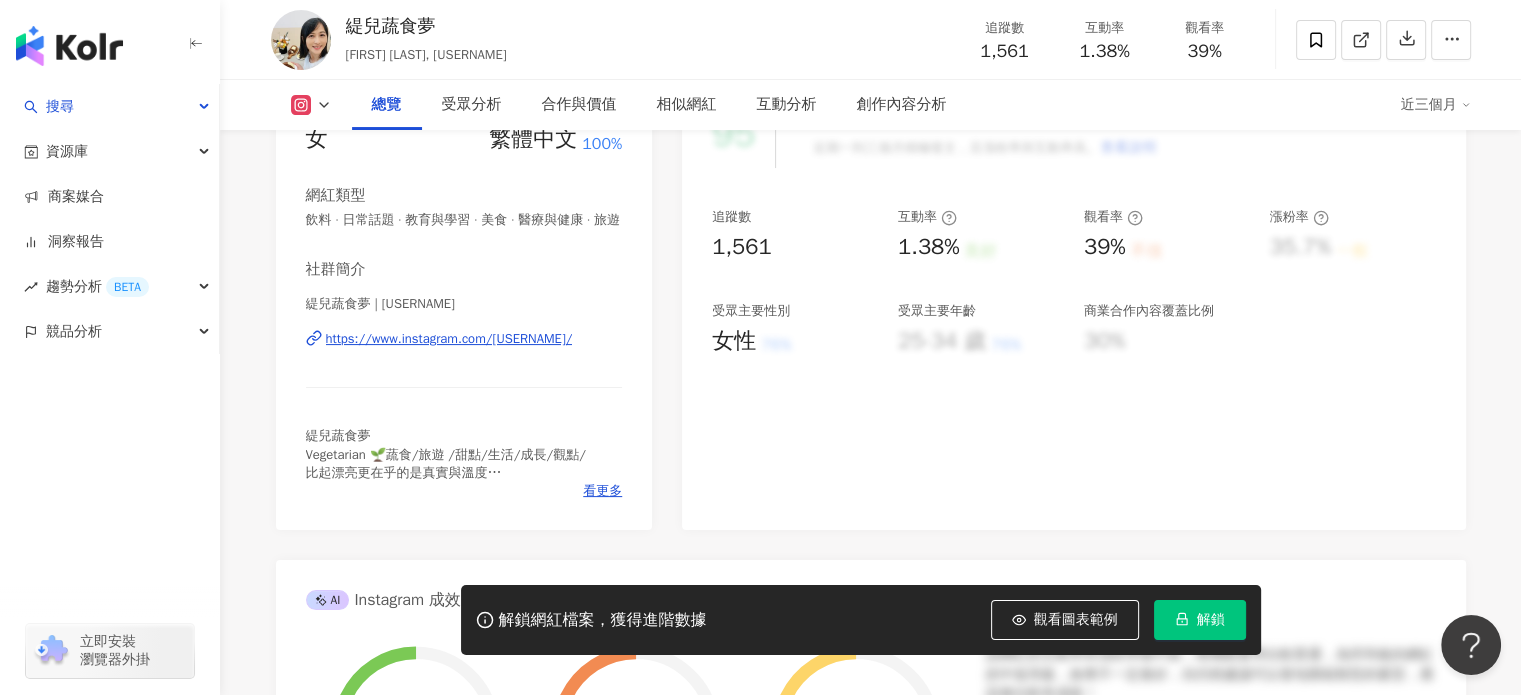 click on "https://www.instagram.com/tear0628/" at bounding box center [449, 339] 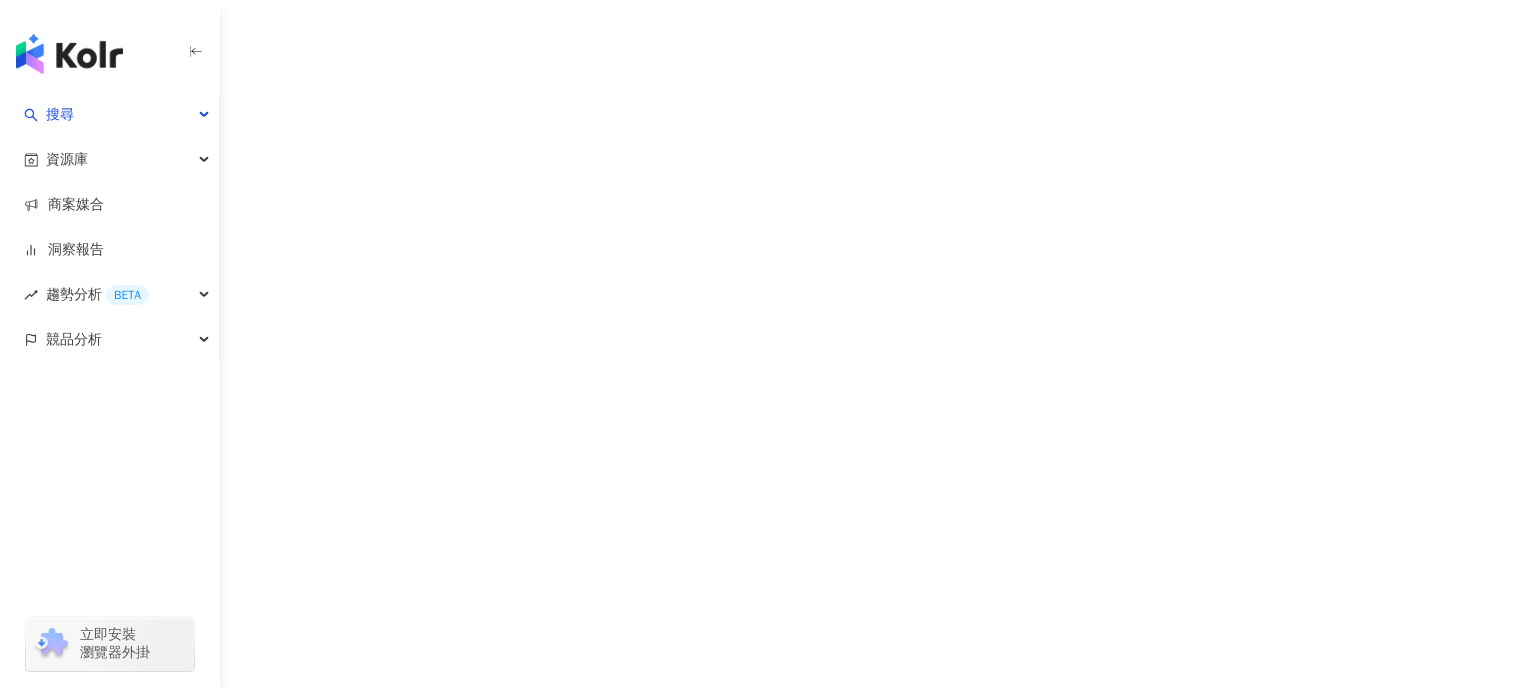 scroll, scrollTop: 0, scrollLeft: 0, axis: both 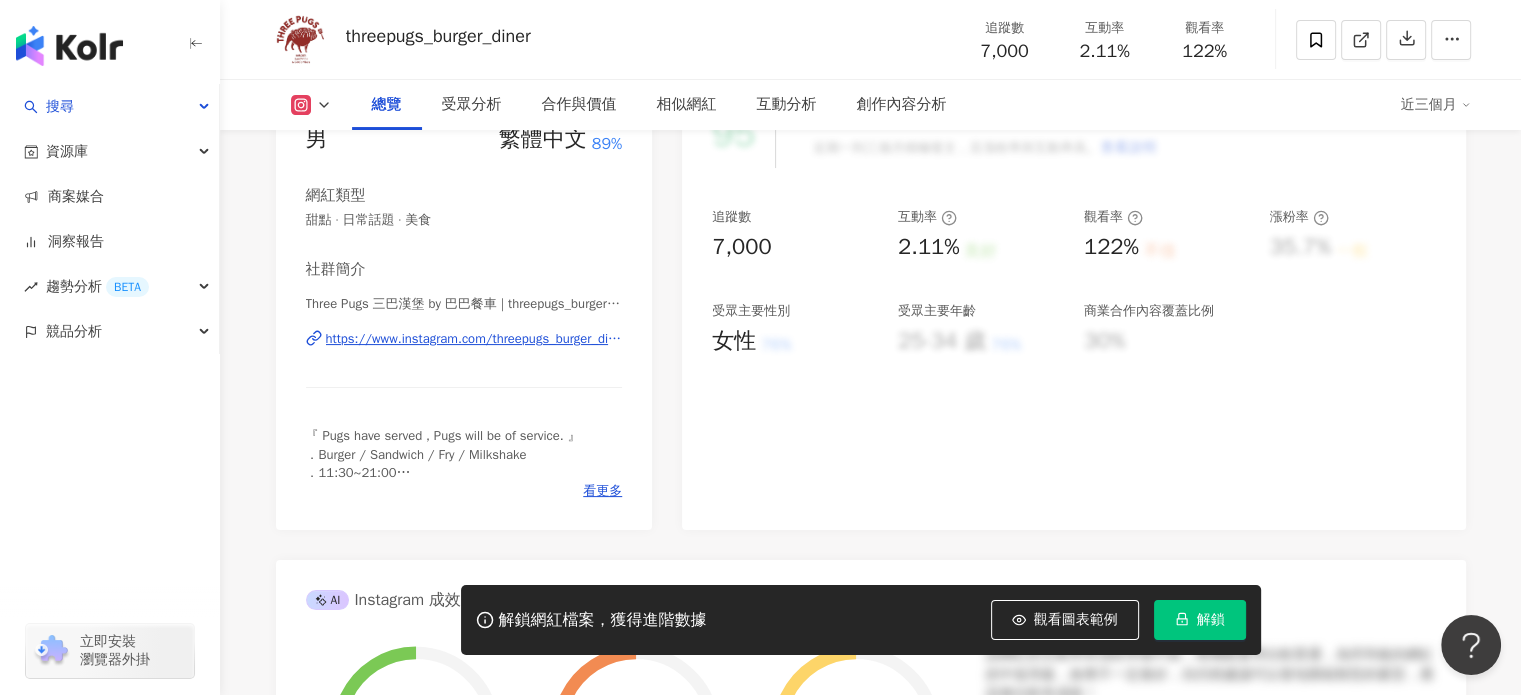 click on "https://www.instagram.com/threepugs_burger_diner/" at bounding box center [474, 339] 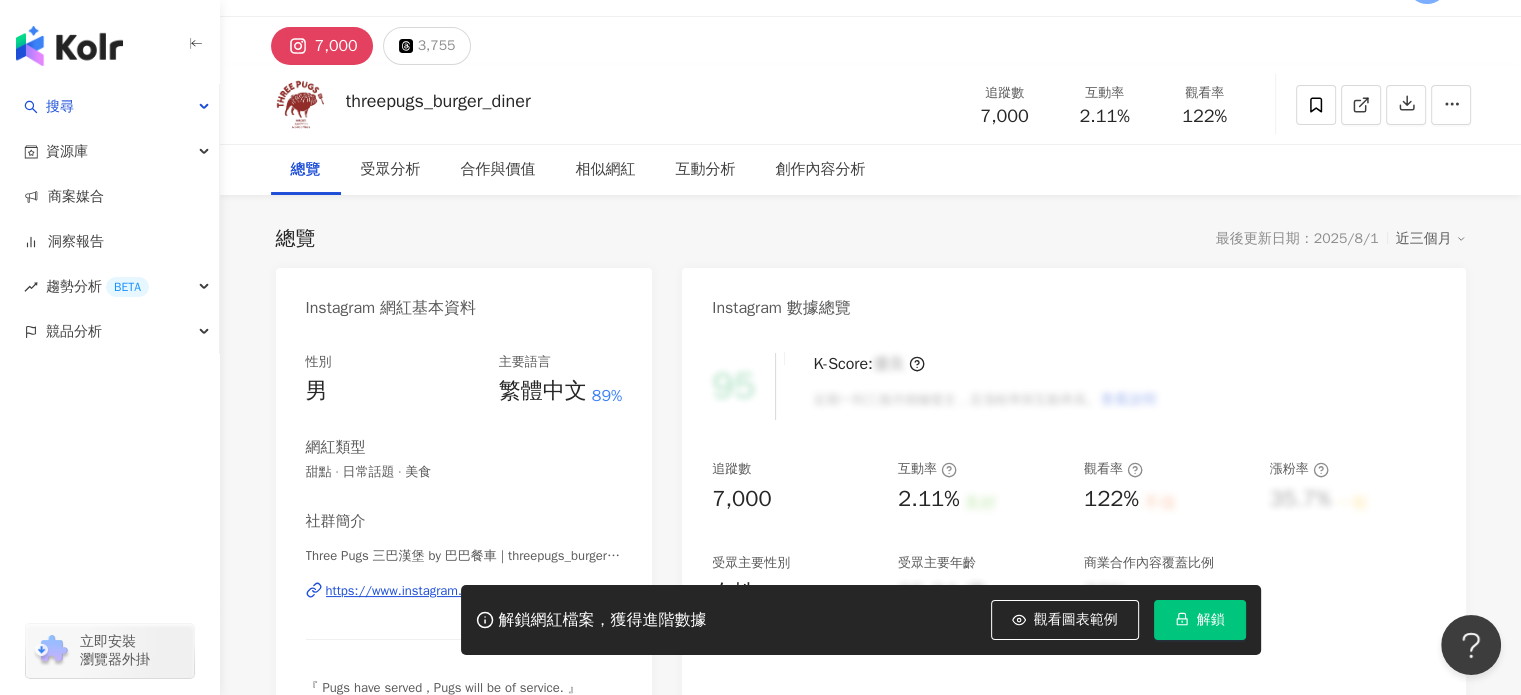 scroll, scrollTop: 0, scrollLeft: 0, axis: both 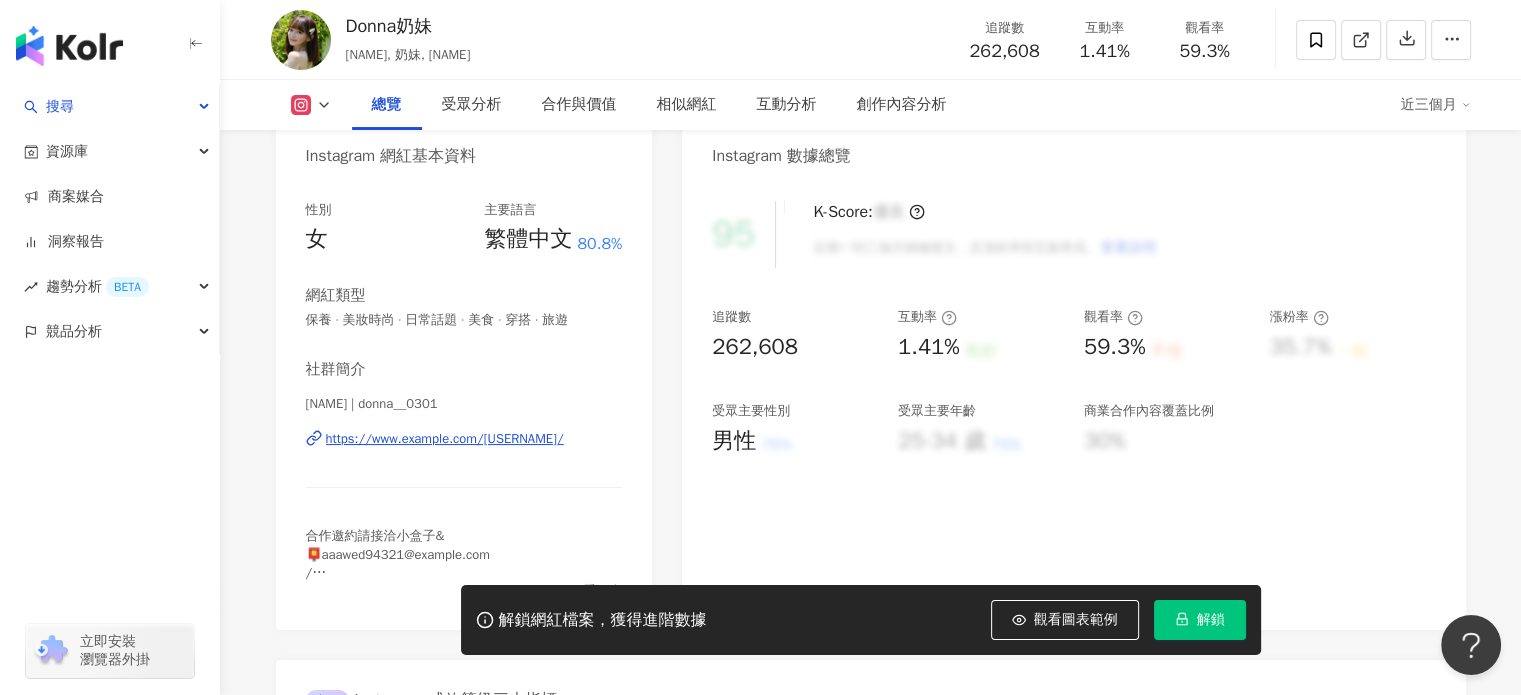 click on "https://www.example.com/[USERNAME]/" at bounding box center [445, 439] 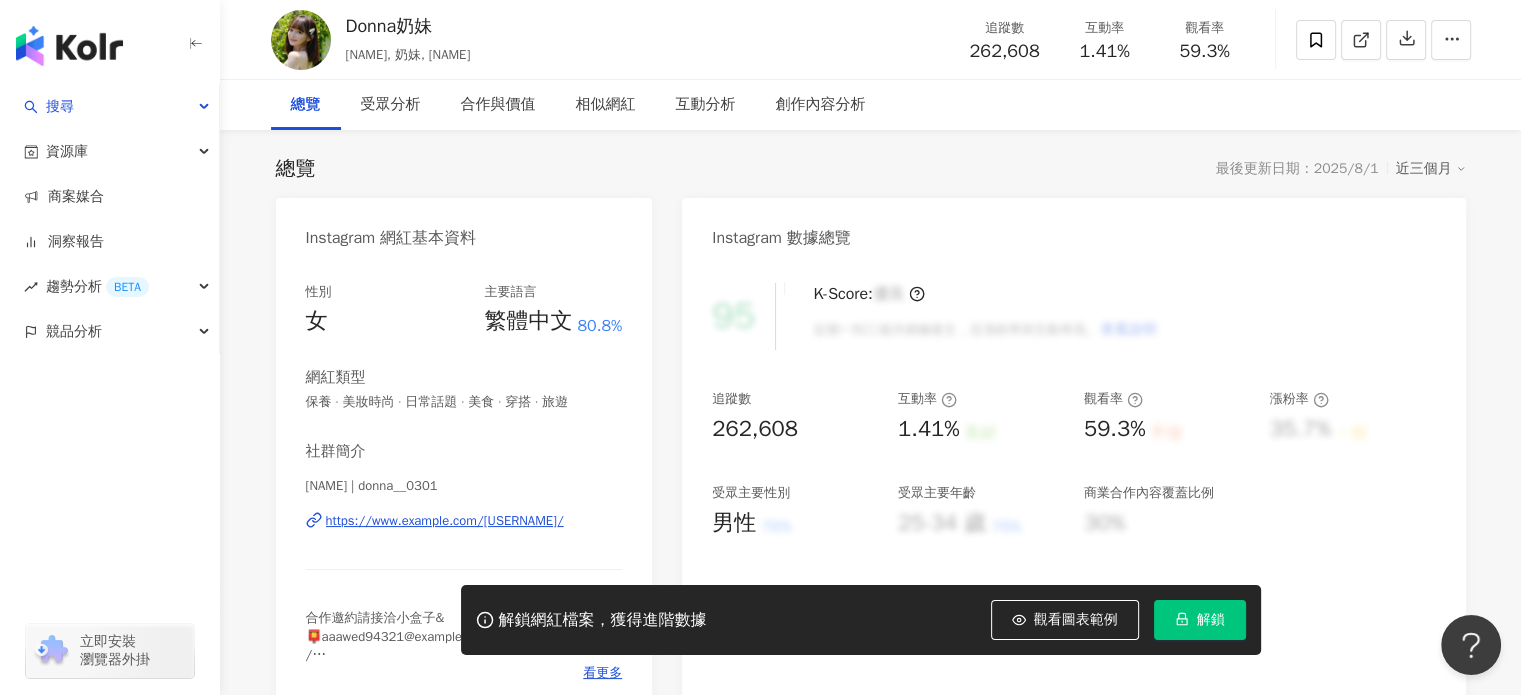 scroll, scrollTop: 0, scrollLeft: 0, axis: both 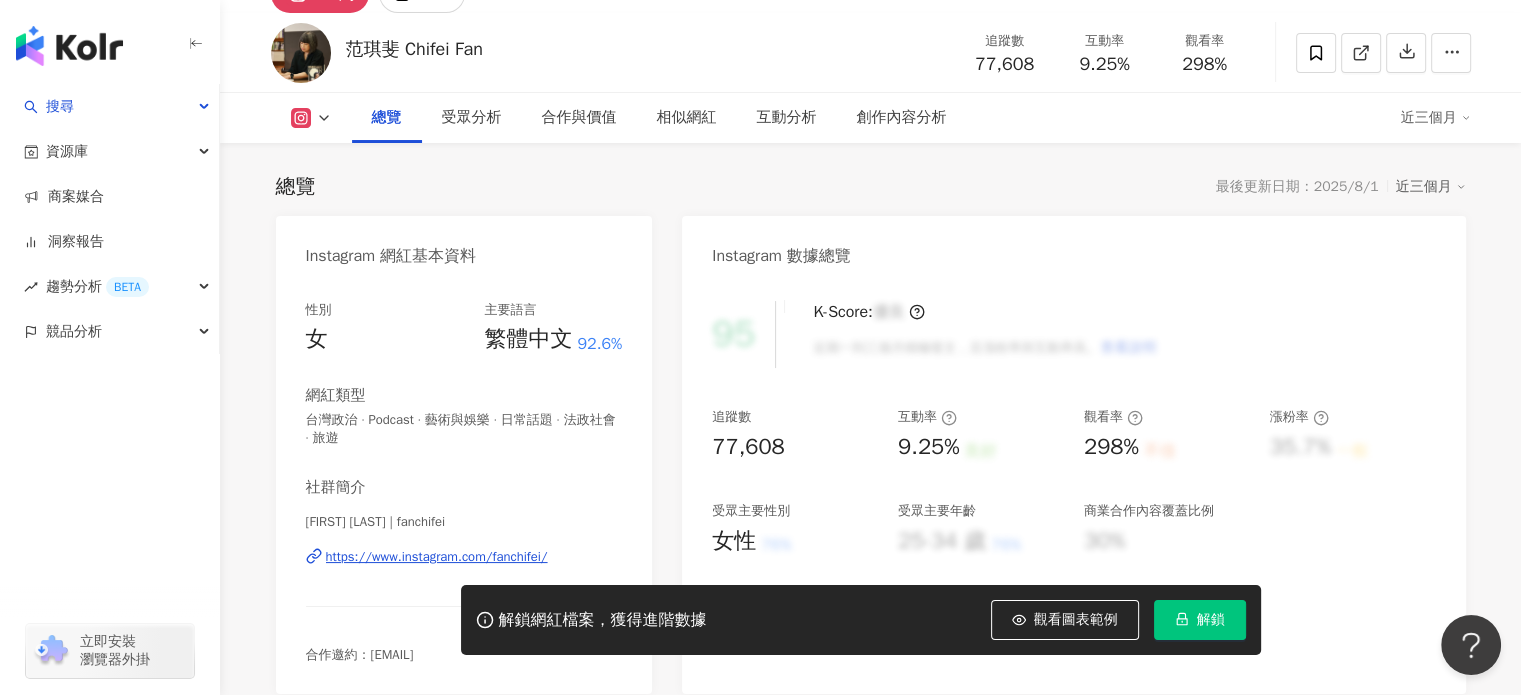 click on "https://www.instagram.com/fanchifei/" at bounding box center [437, 557] 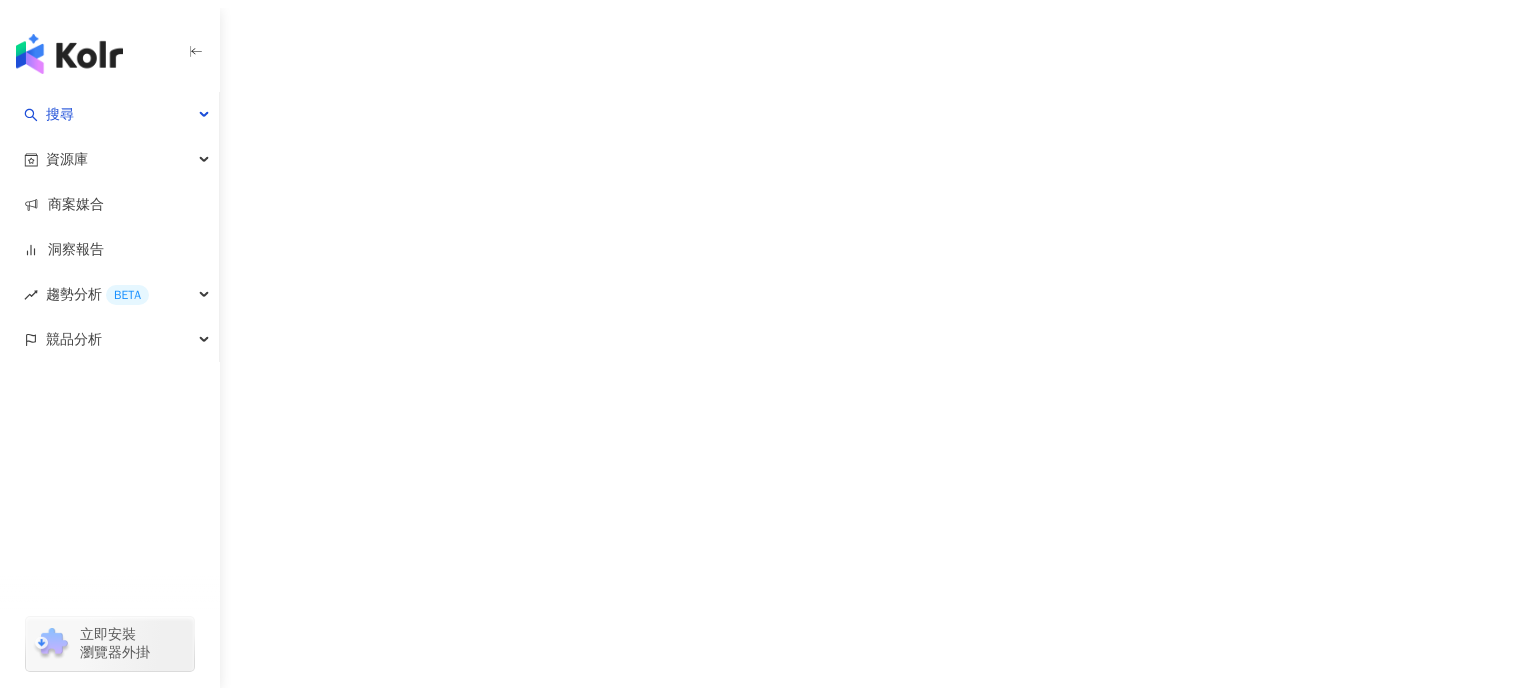 scroll, scrollTop: 0, scrollLeft: 0, axis: both 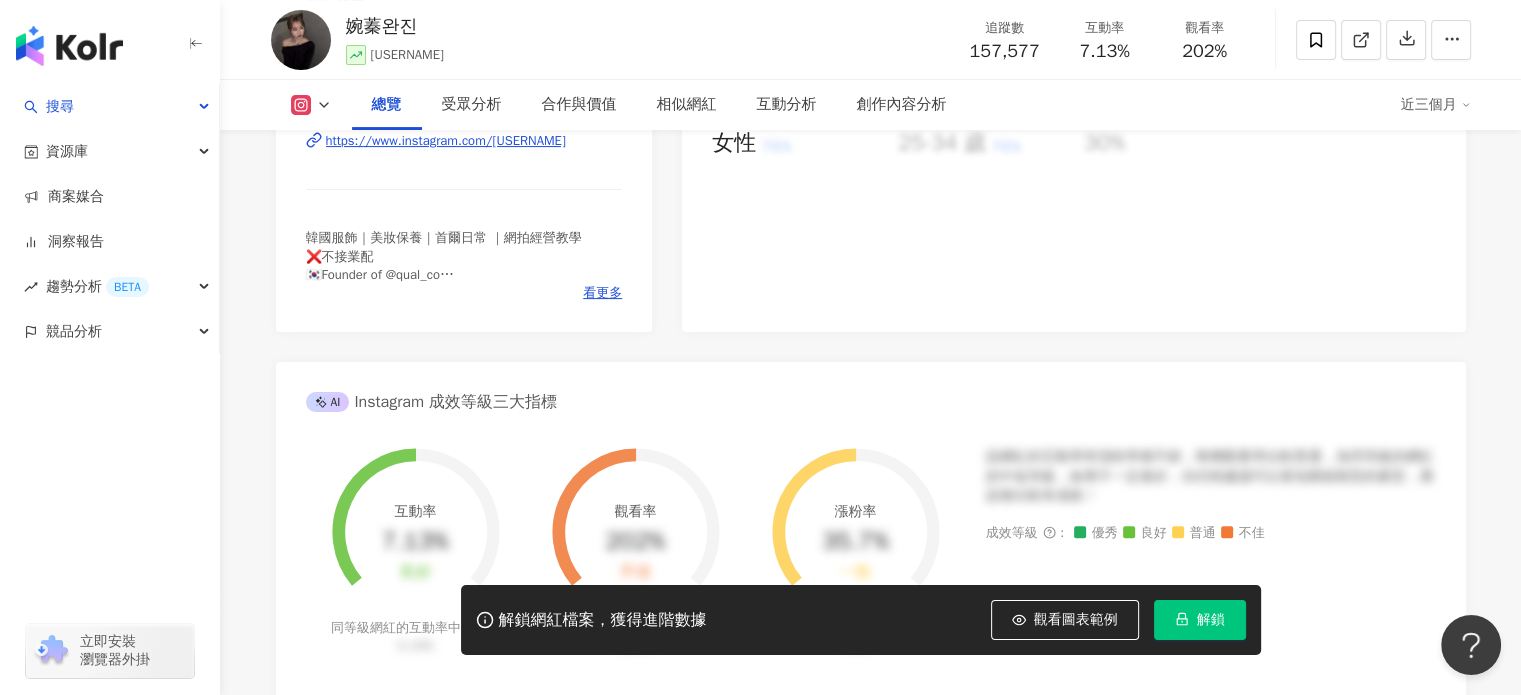click on "https://www.instagram.com/coco_161.8/" at bounding box center [446, 141] 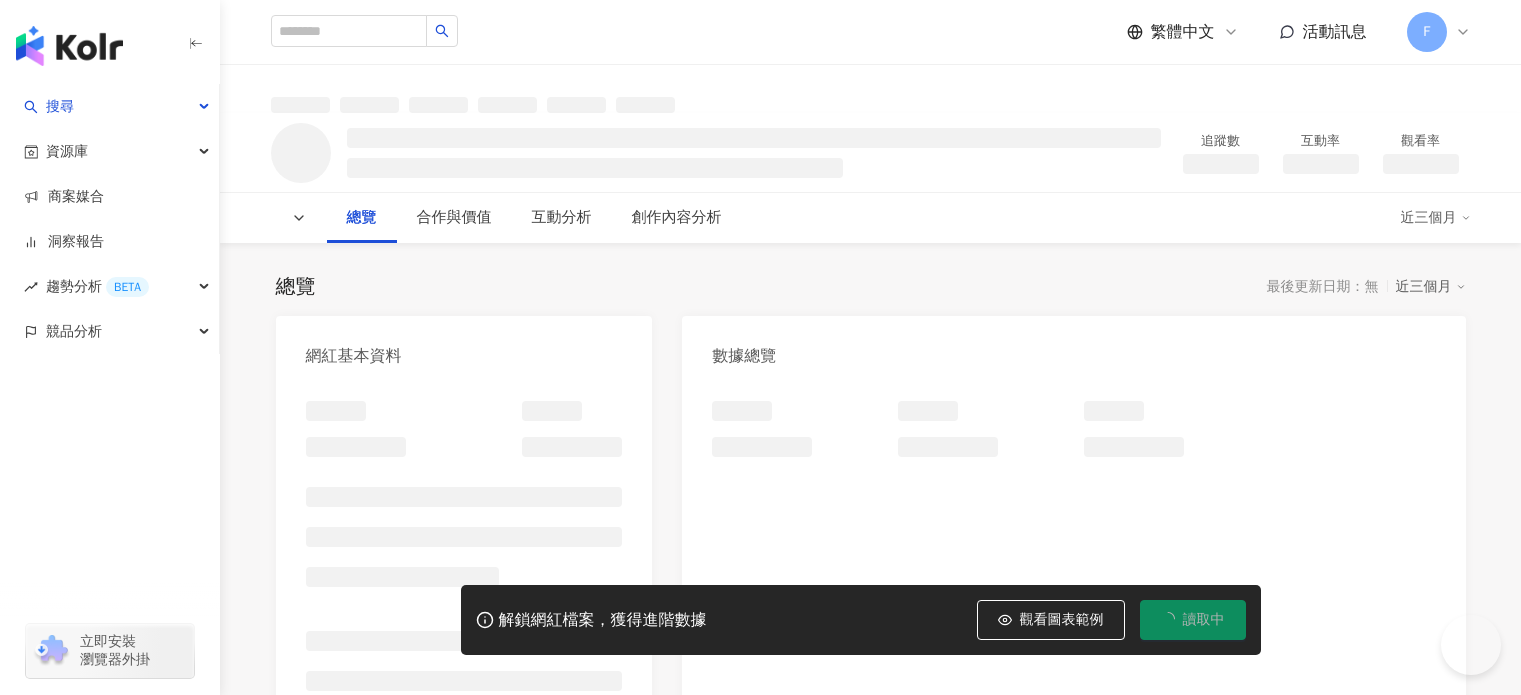 scroll, scrollTop: 0, scrollLeft: 0, axis: both 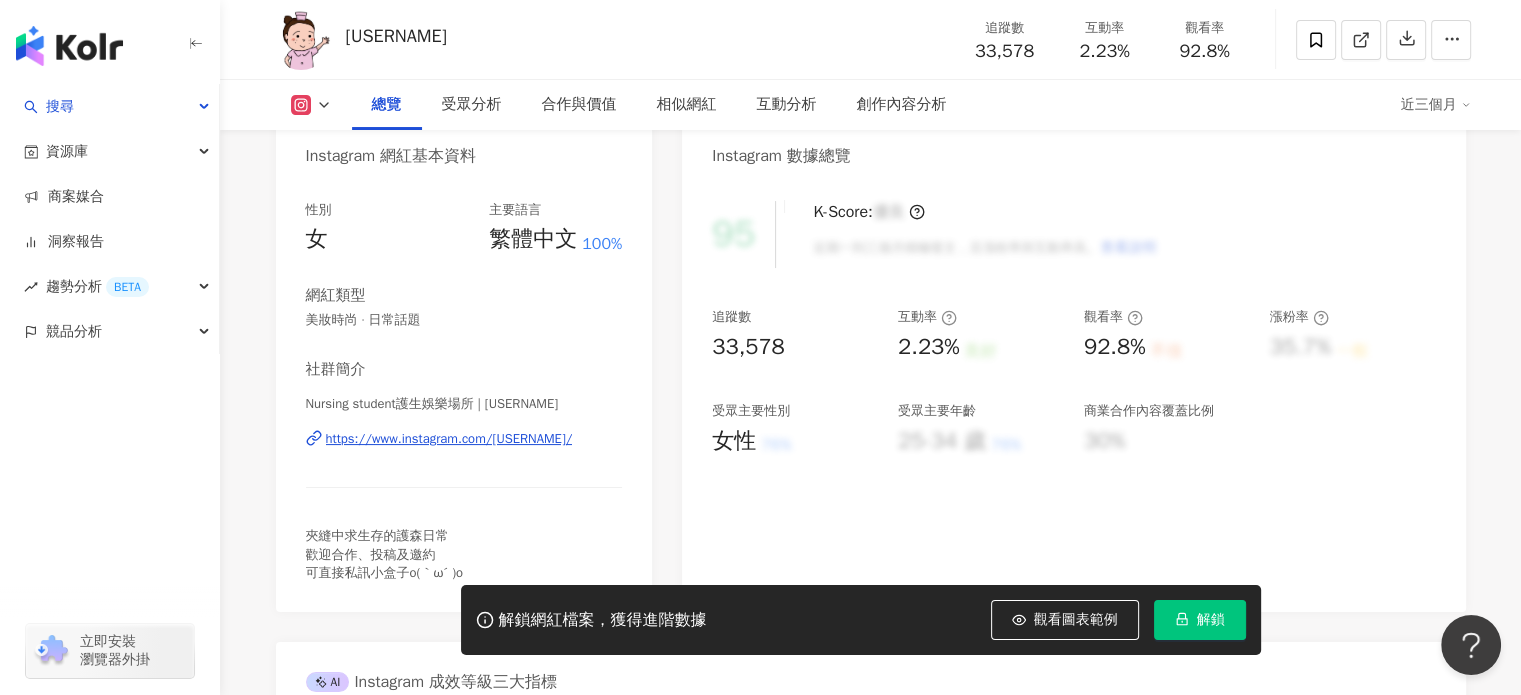 click on "https://www.instagram.com/[USERNAME]/" at bounding box center [449, 439] 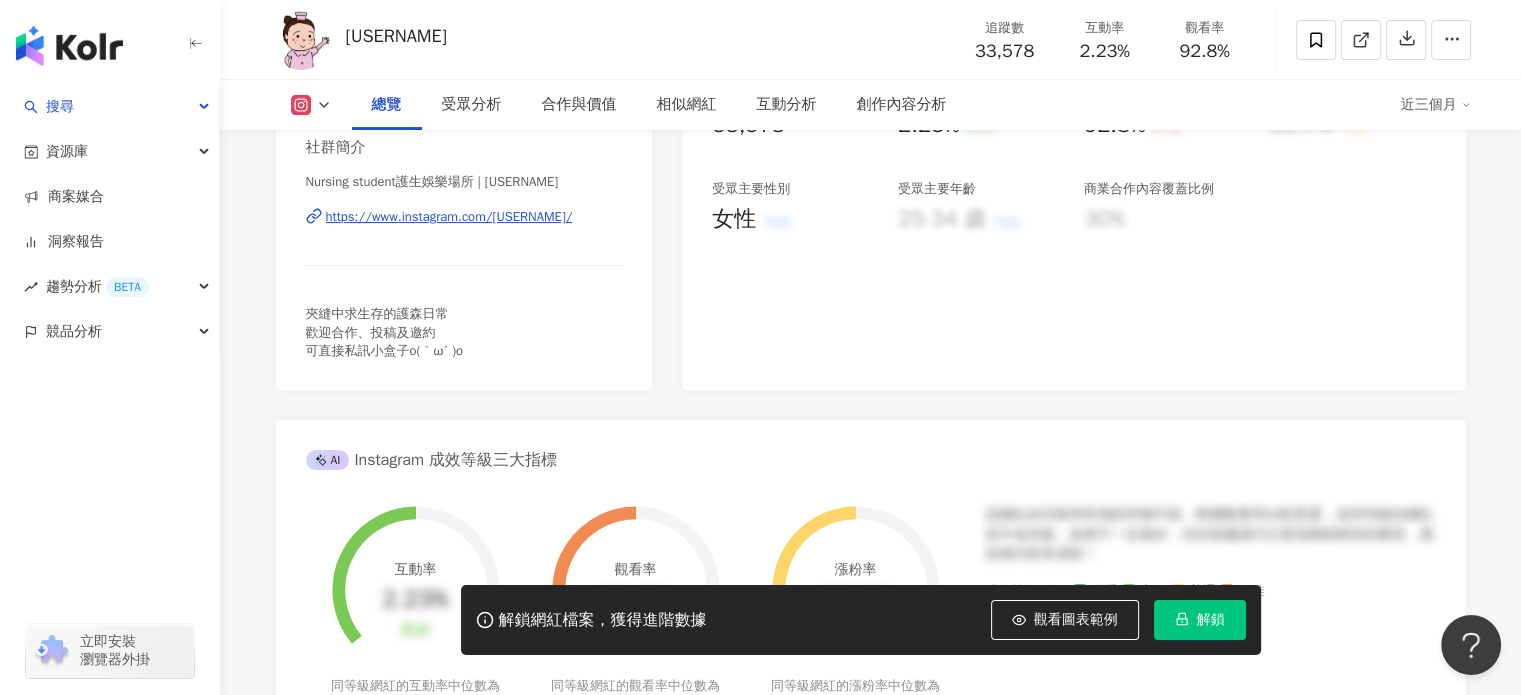 scroll, scrollTop: 300, scrollLeft: 0, axis: vertical 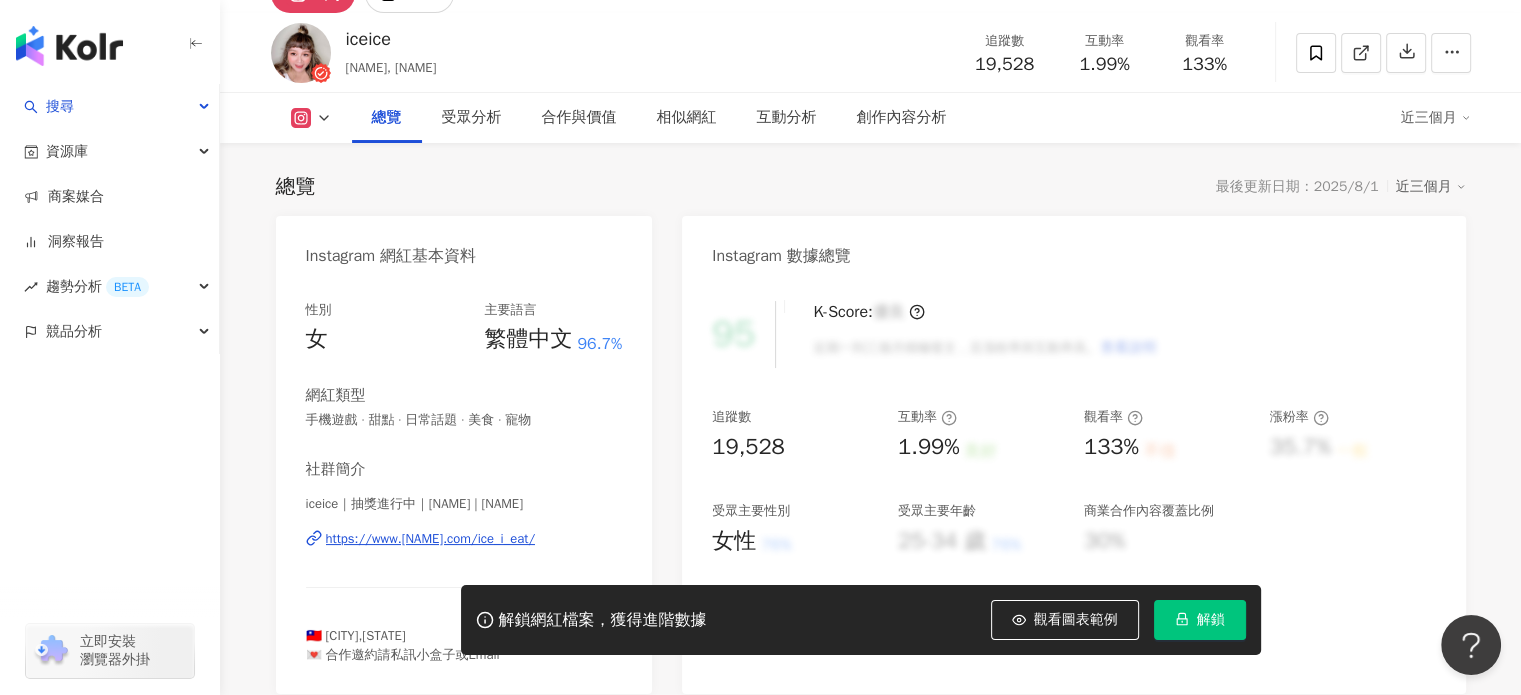 click on "https://www.[NAME].com/ice_i_eat/" at bounding box center [431, 539] 